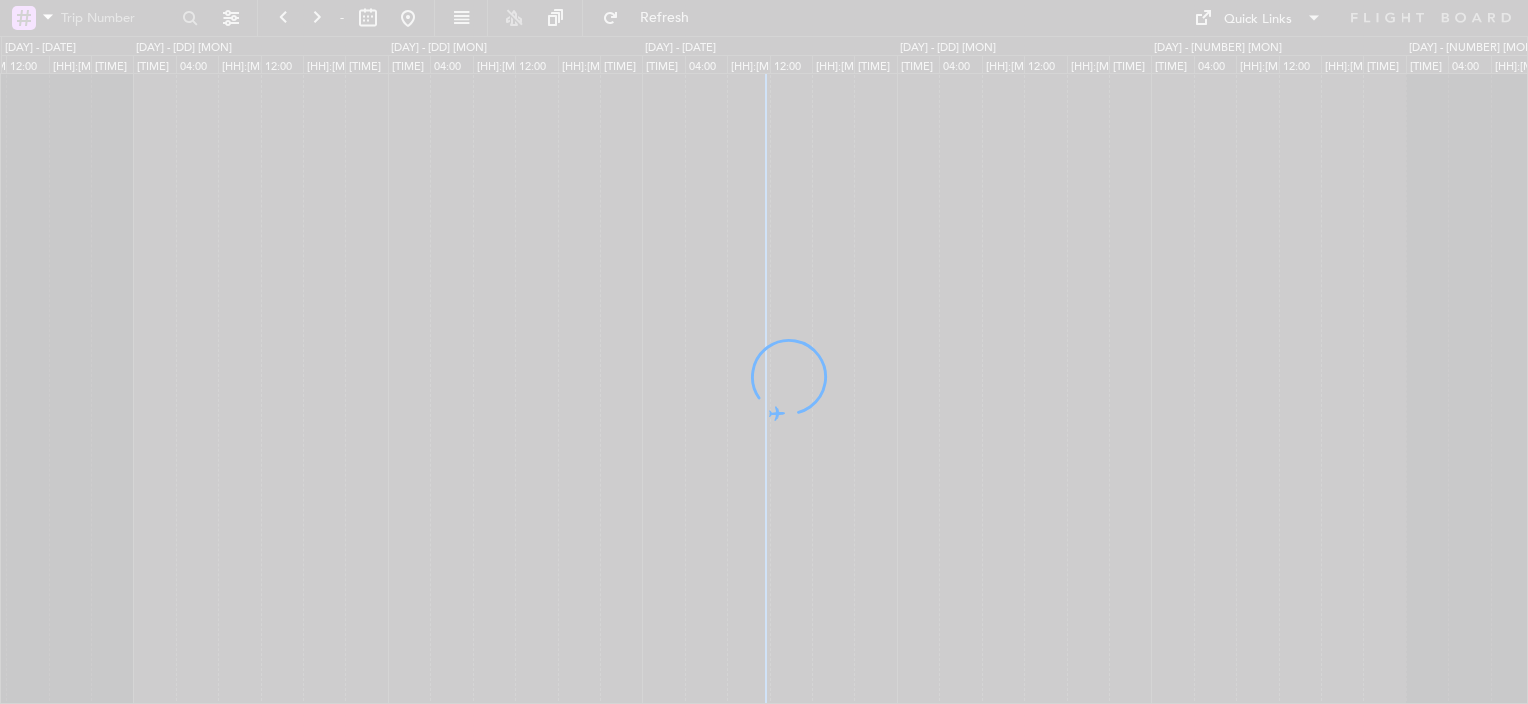 scroll, scrollTop: 0, scrollLeft: 0, axis: both 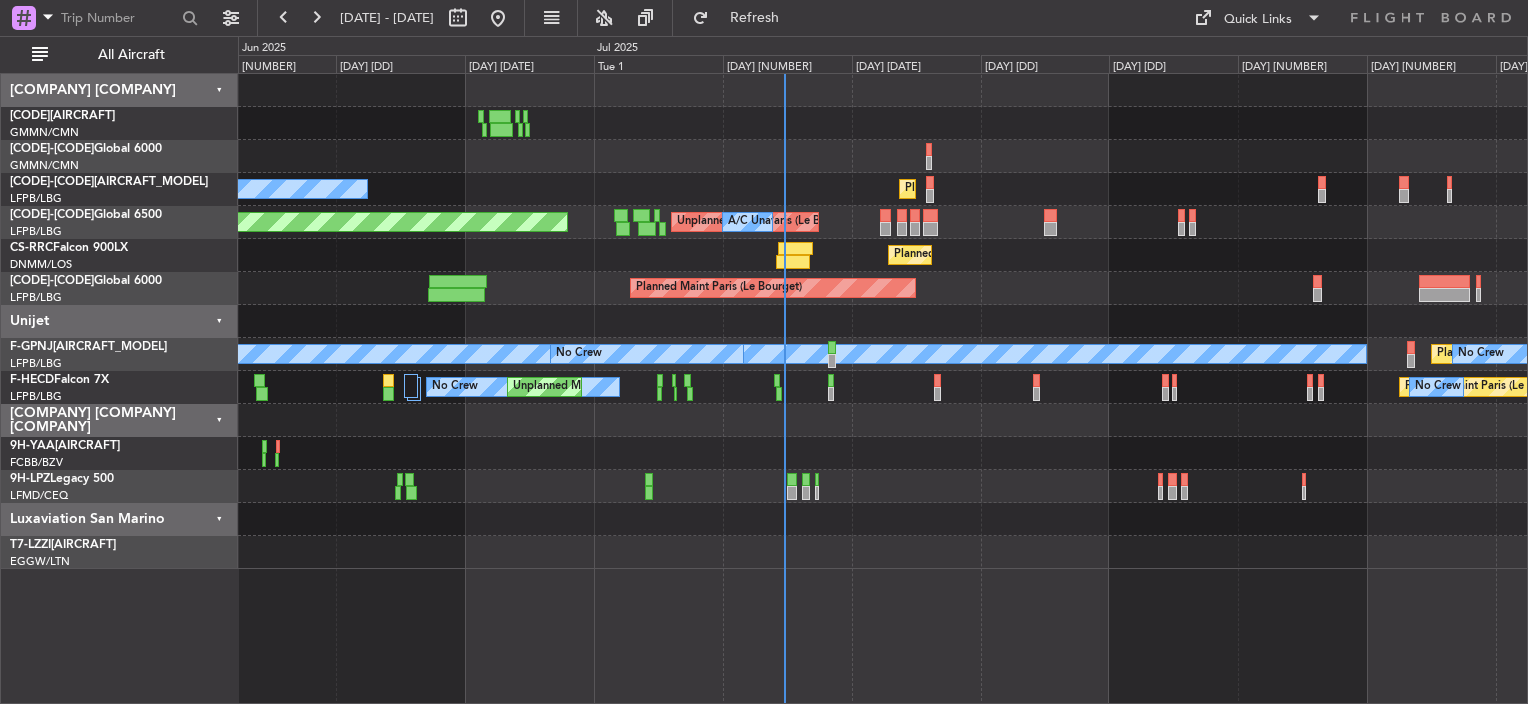 click at bounding box center (882, 123) 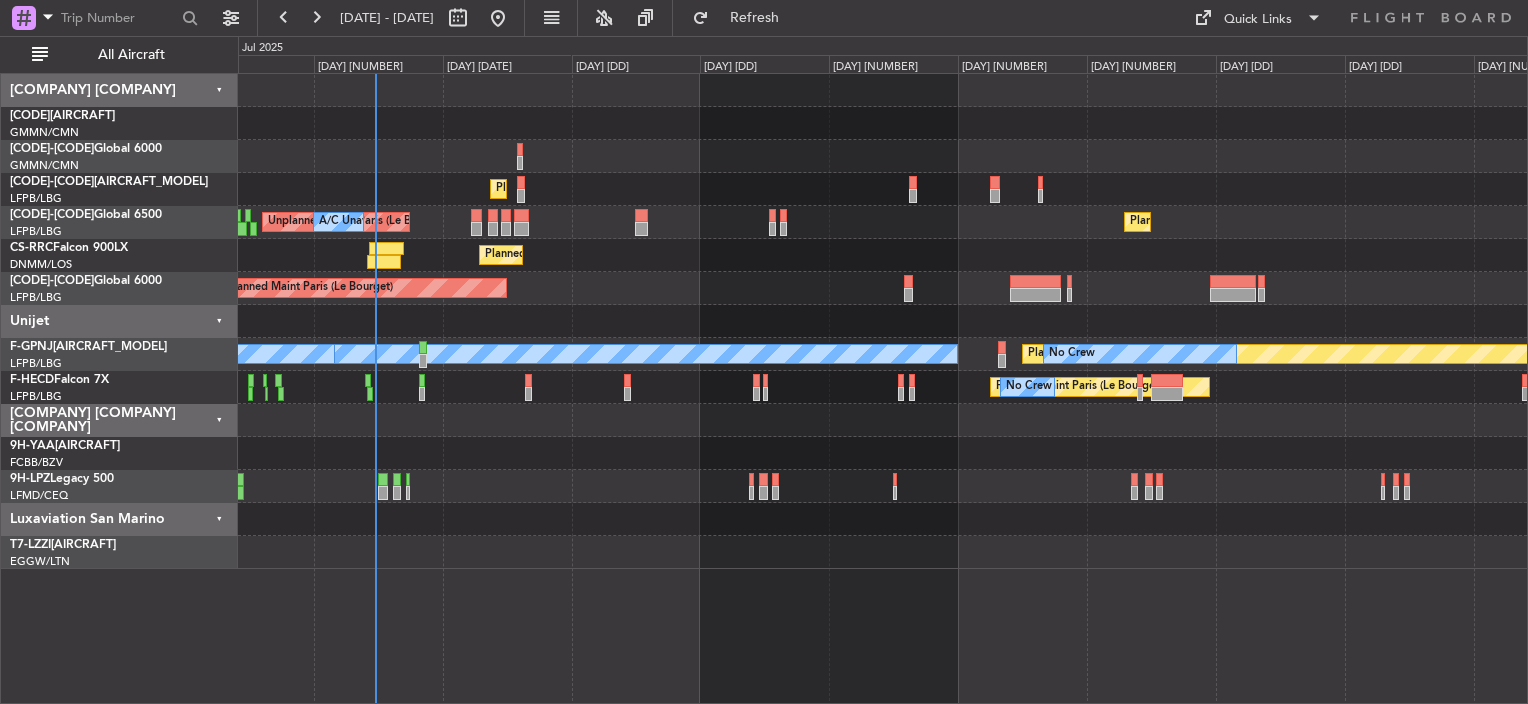 click at bounding box center (882, 123) 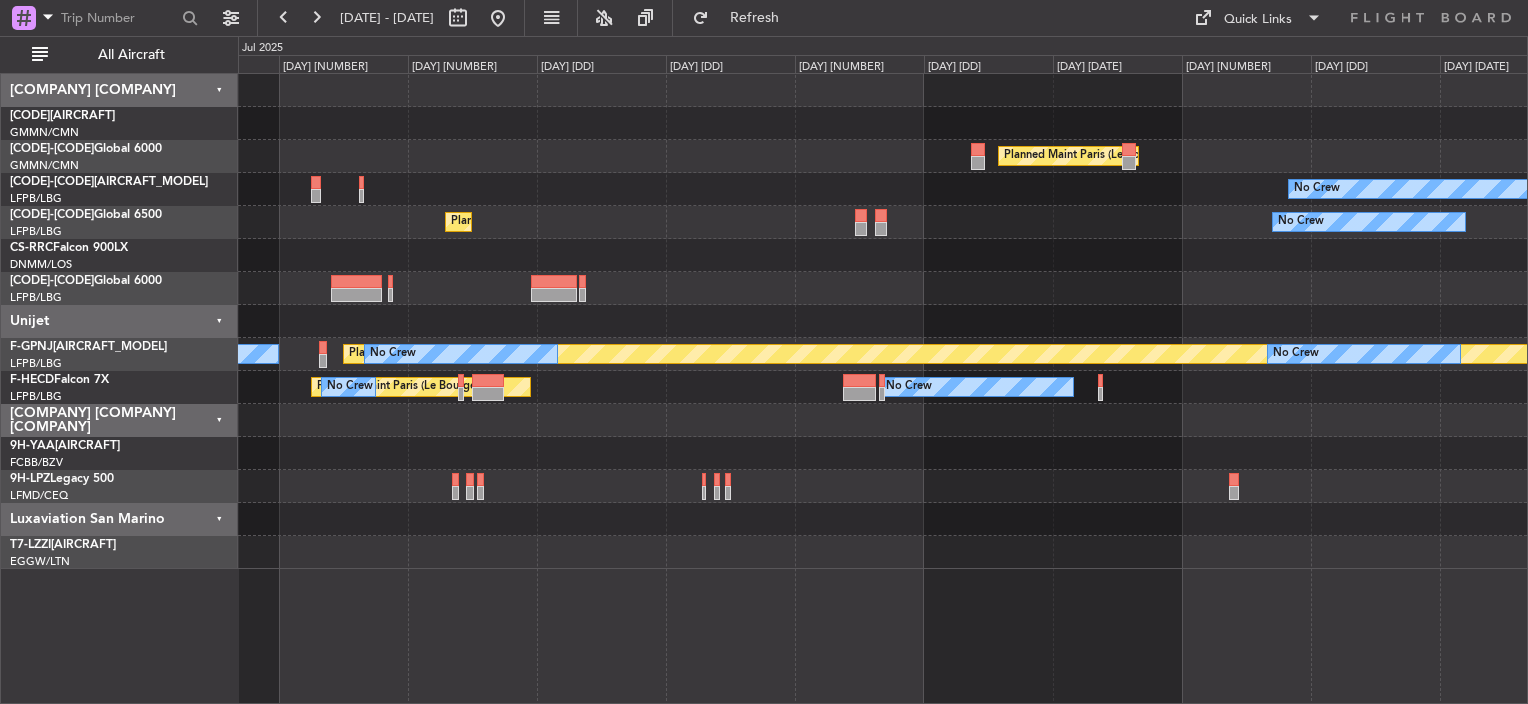 click on "Planned Maint Paris (Le Bourget)" at bounding box center (882, 156) 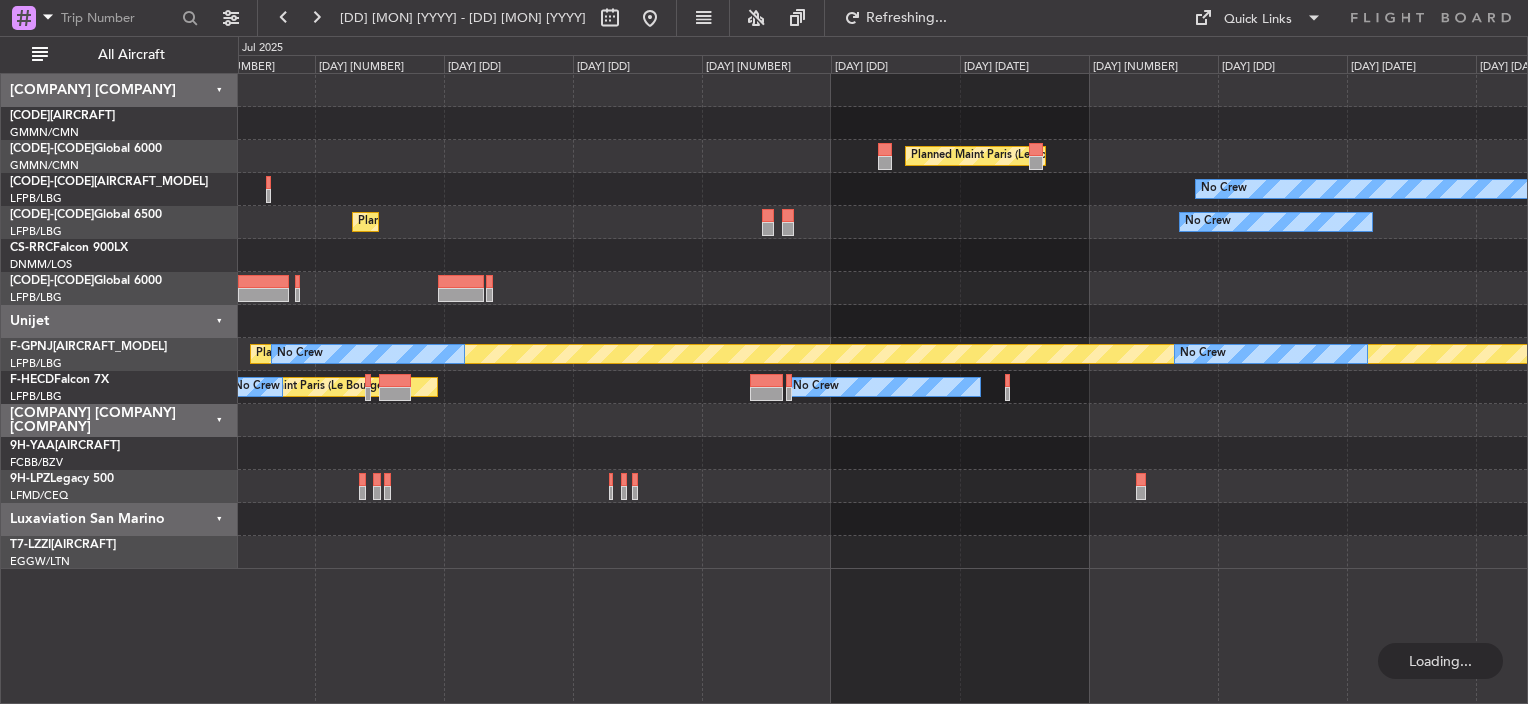 click on "Planned Maint Paris (Le Bourget)" at bounding box center [882, 156] 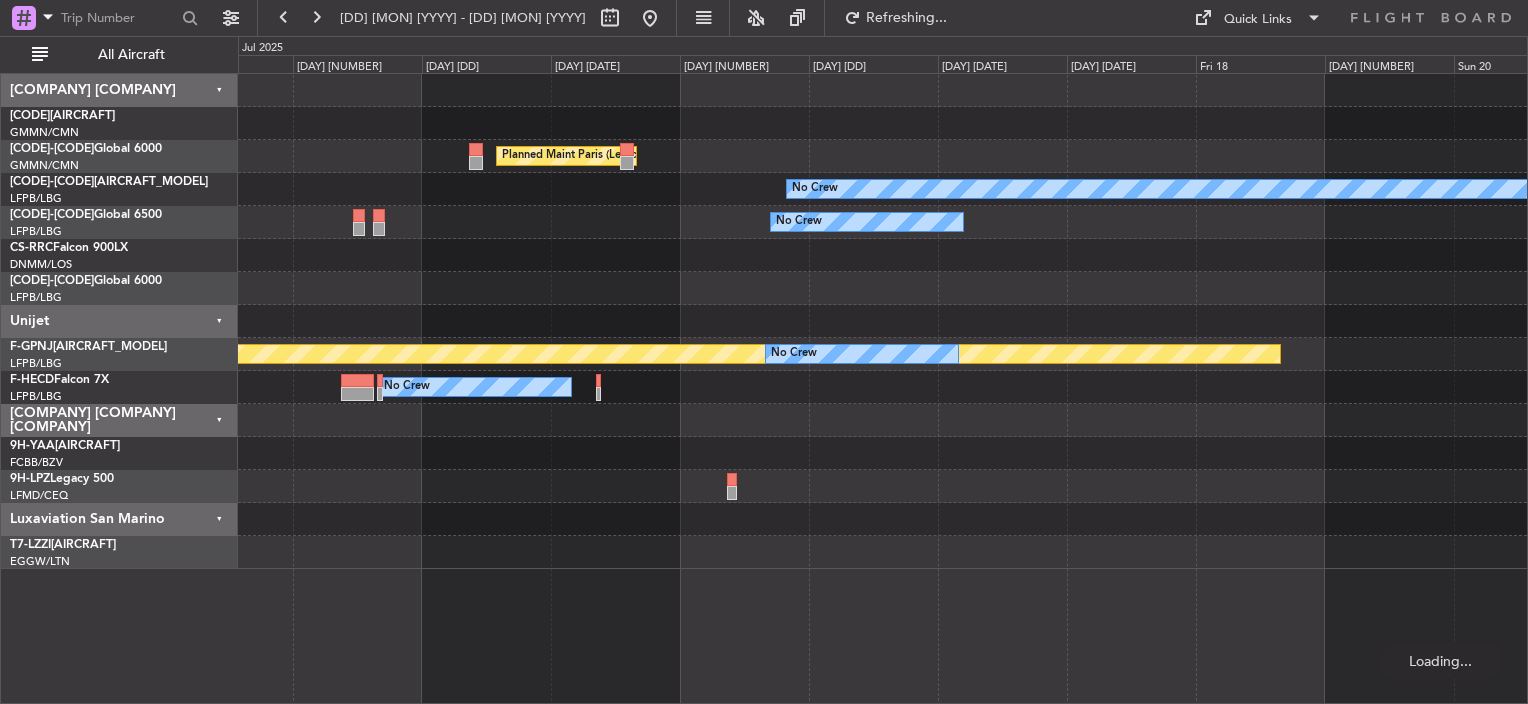 click on "Planned Maint Paris (Le Bourget)" at bounding box center (882, 156) 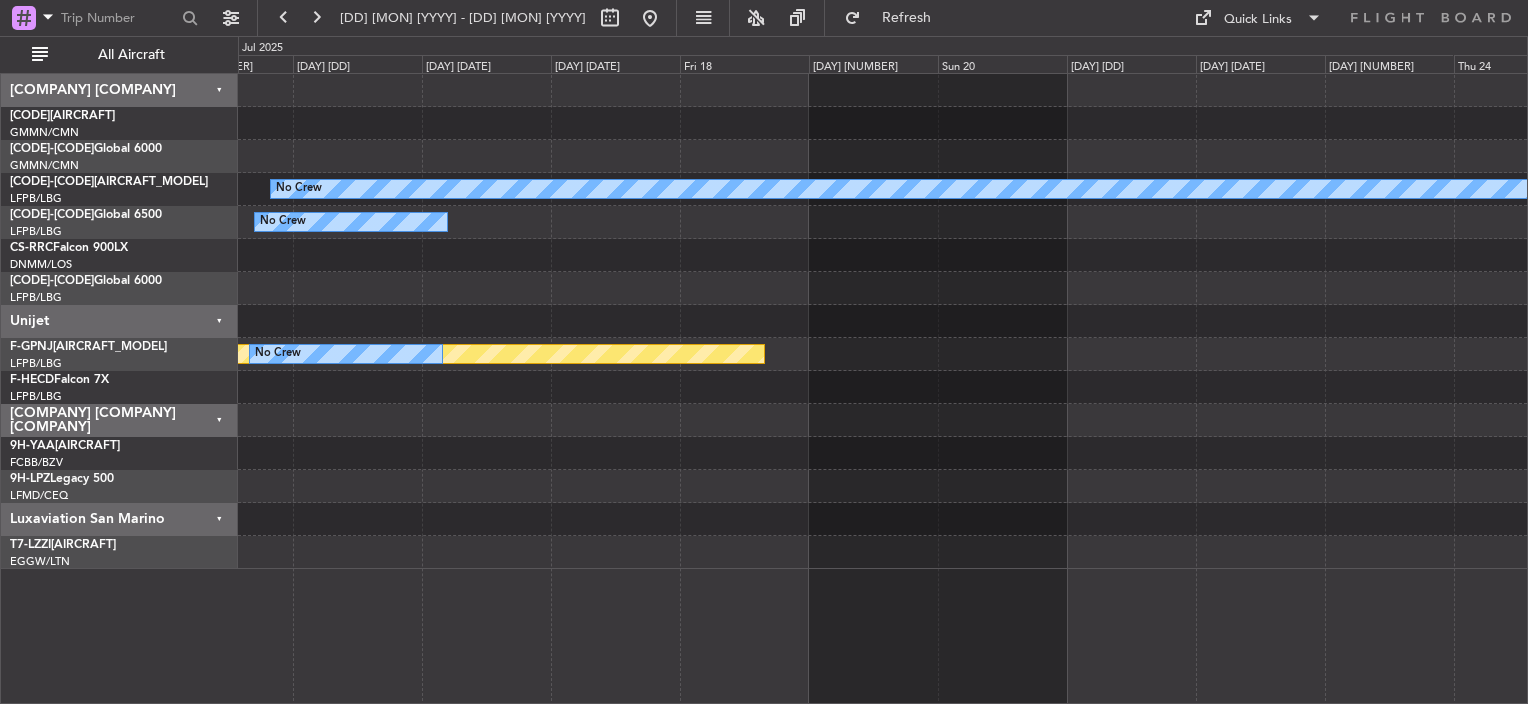 click on "Planned Maint Paris (Le Bourget)" at bounding box center (882, 156) 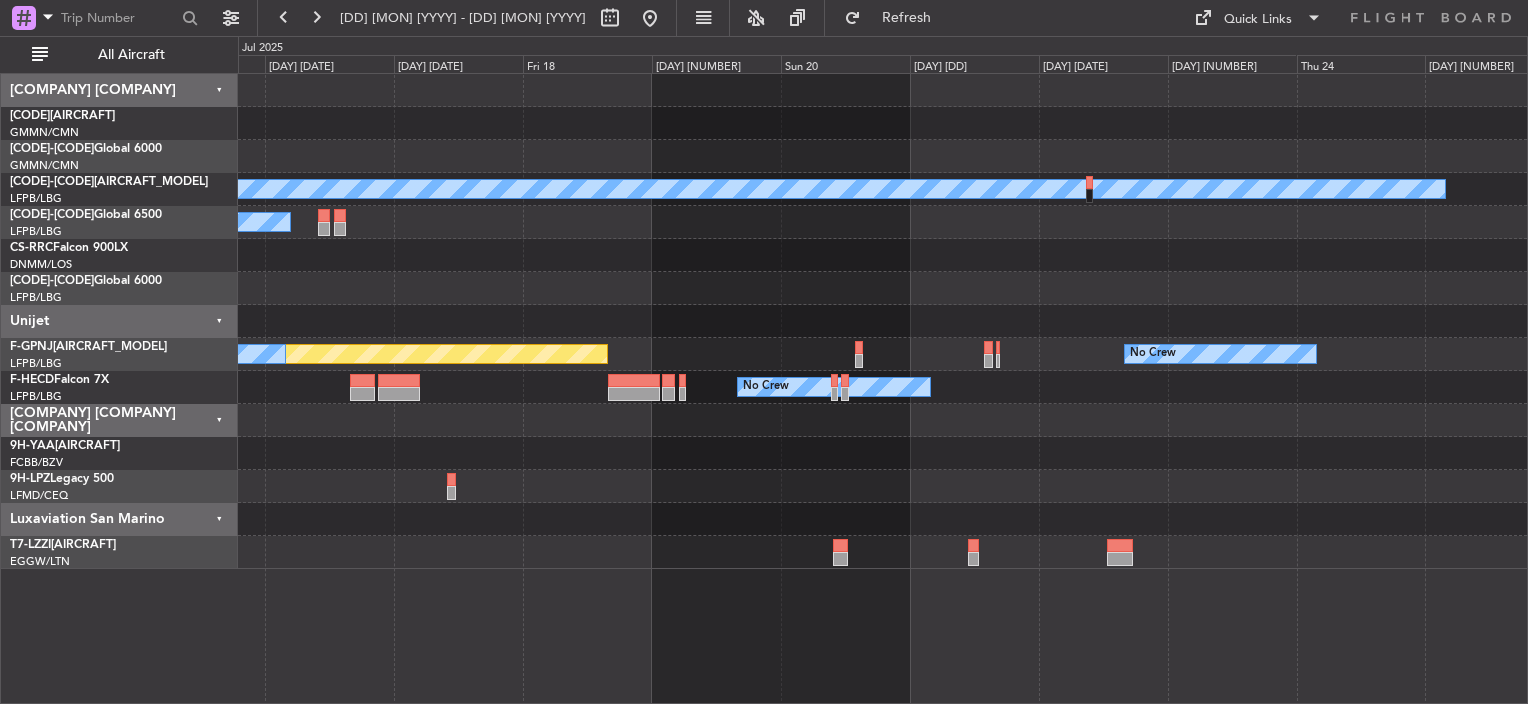 click on "Planned Maint Paris (Le Bourget)" at bounding box center (882, 156) 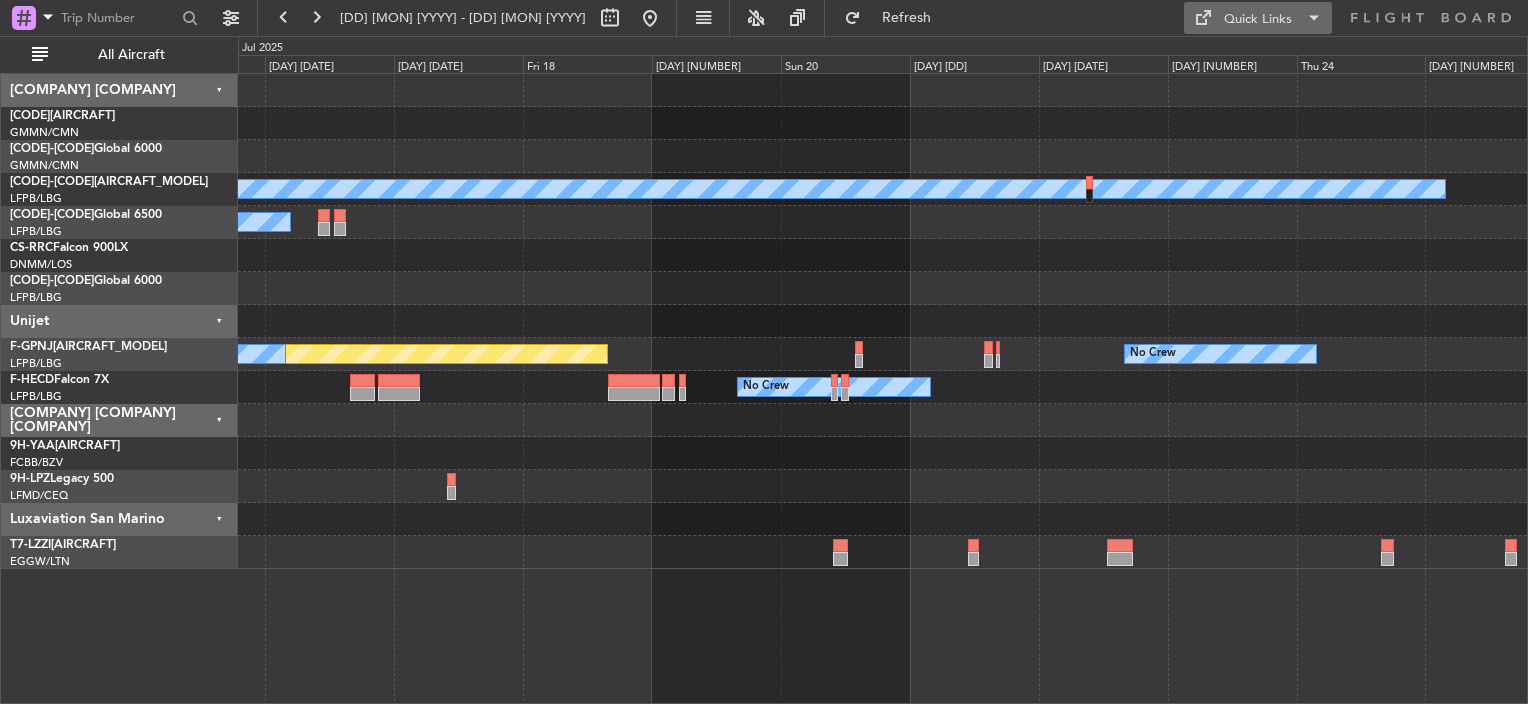 click at bounding box center (1314, 18) 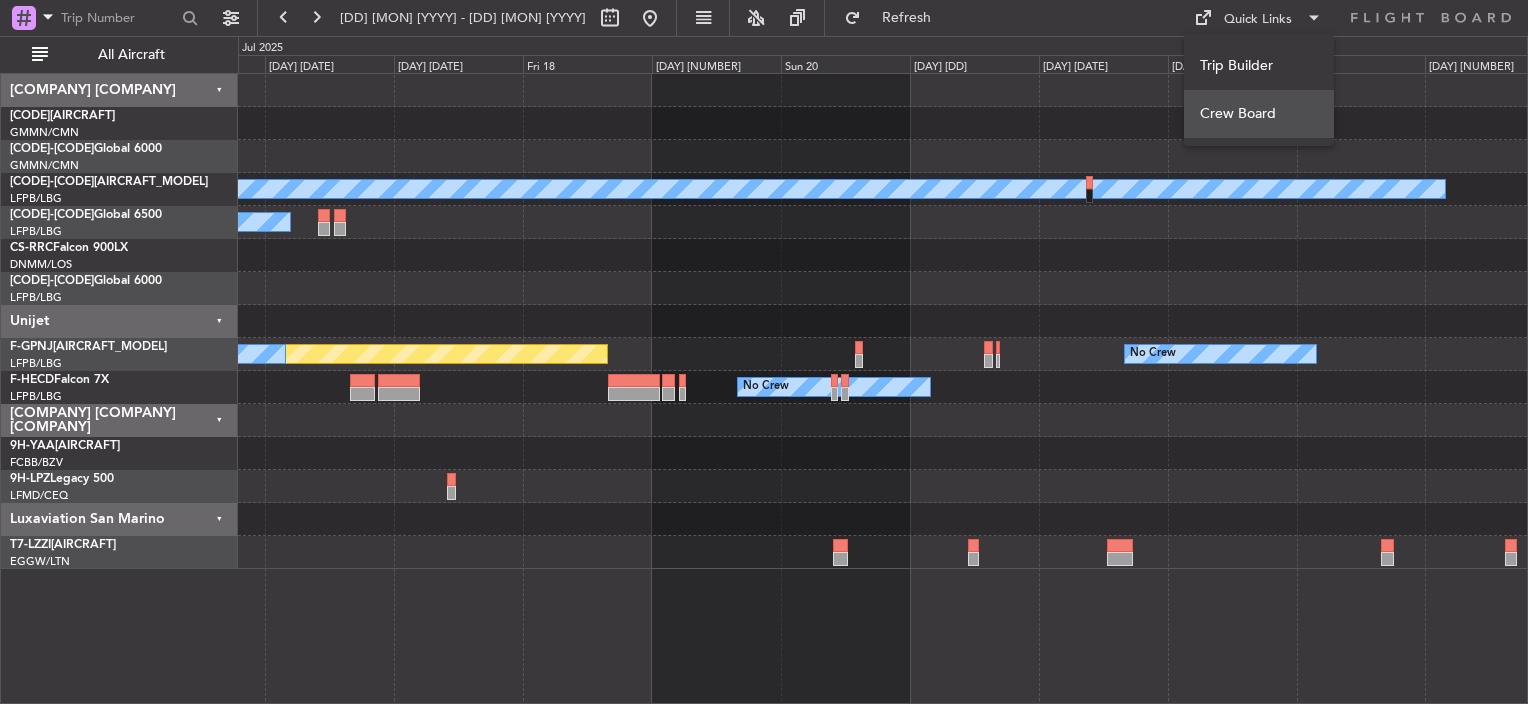 click on "Crew Board" at bounding box center [1259, 114] 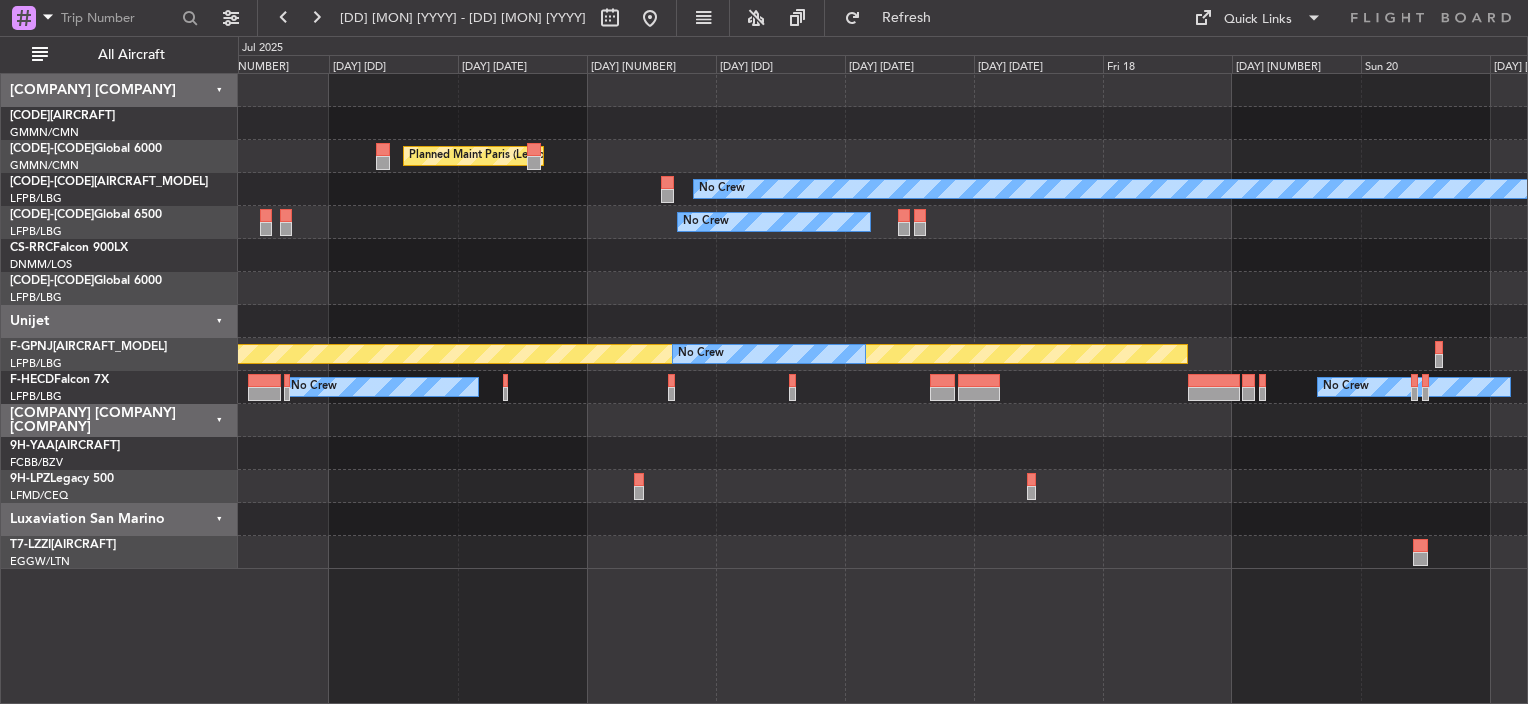click at bounding box center (882, 255) 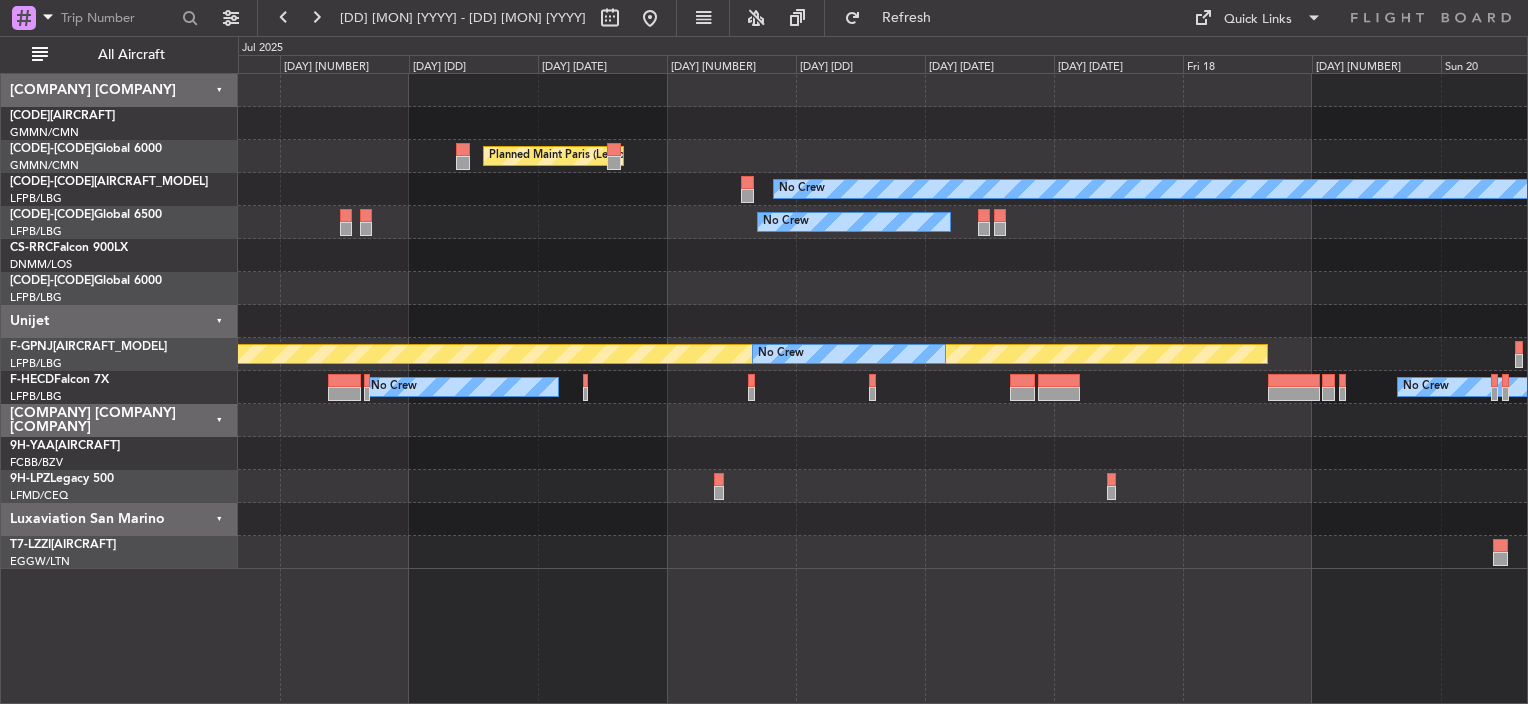 type 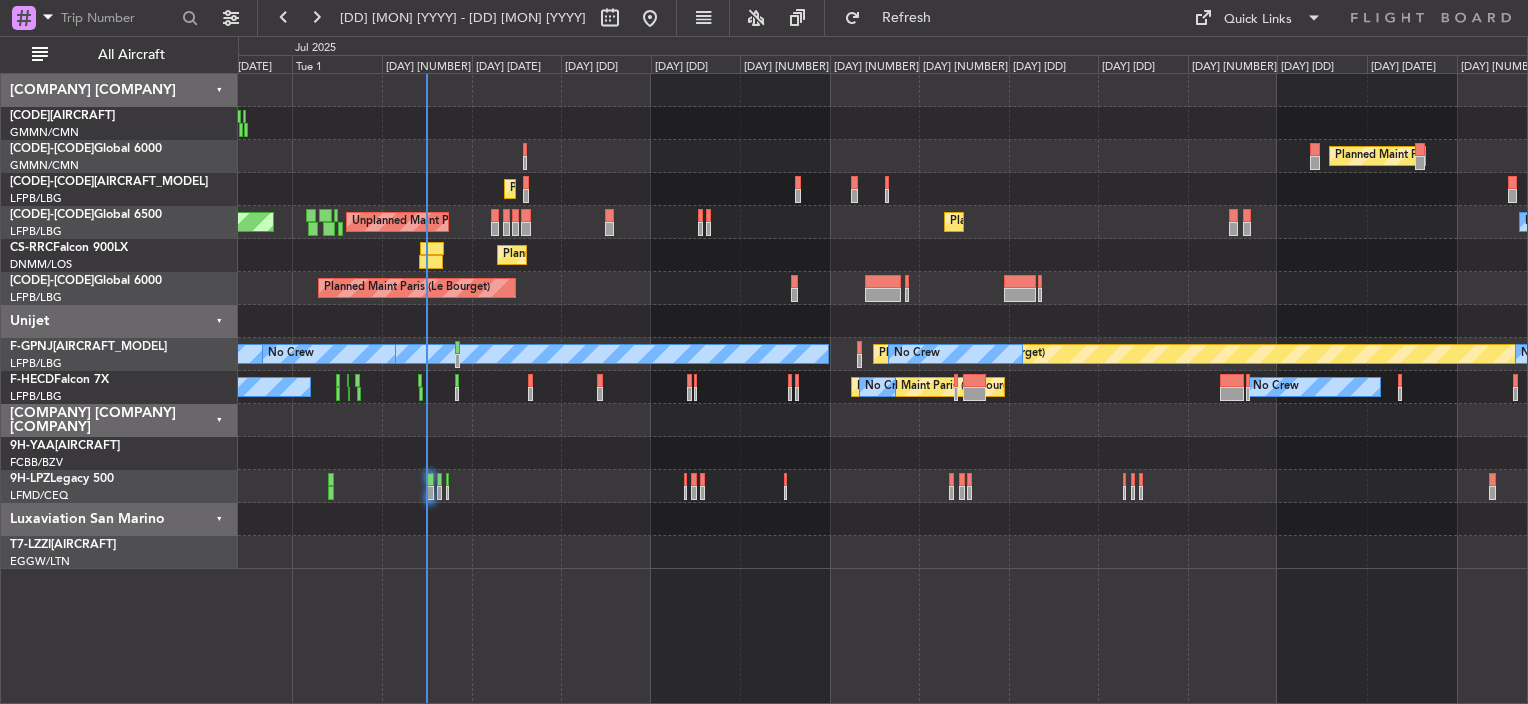 click on "Planned Maint Paris (Le Bourget)
Planned Maint Sofia
No Crew
No Crew
No Crew
Planned Maint Paris (Le Bourget)
A/C Unavailable
Unplanned Maint Paris (Le Bourget)
Planned Maint Paris (Le Bourget)
Planned Maint Paris (Le Bourget)
Planned Maint Paris (Le Bourget)
Planned Maint Paris (Le Bourget)
No Crew
No Crew
A/C Unavailable
No Crew
No Crew
Planned Maint Paris (Le Bourget)
No Crew
Unplanned Maint Paris (Le Bourget)
No Crew" at bounding box center [882, 321] 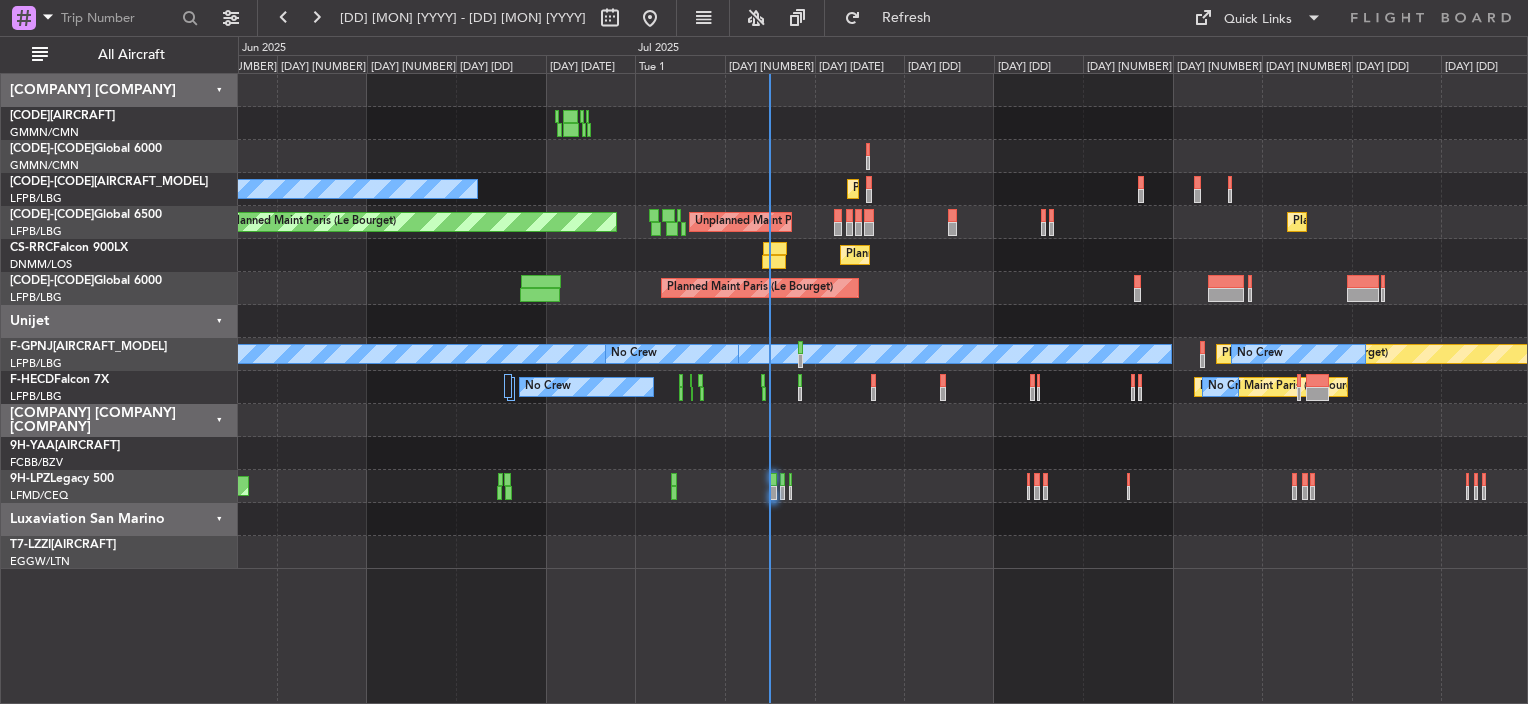 click on "Planned Maint Paris (Le Bourget)" at bounding box center [882, 288] 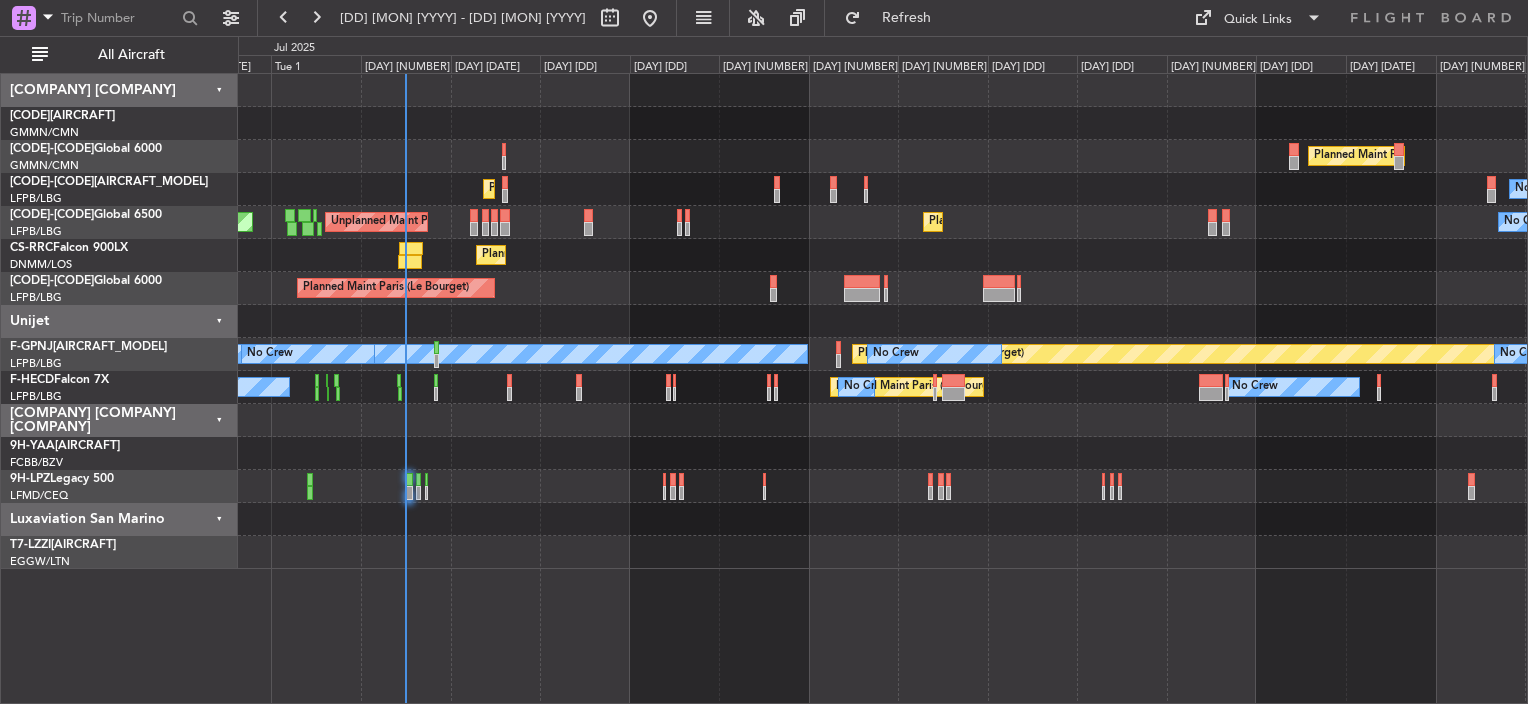click on "Planned Maint [CITY] ([AIRPORT_CODE])
Planned Maint [CITY]
No Crew
No Crew
Planned Maint [CITY] ([AIRPORT_CODE])
A/C Unavailable
Unplanned Maint [CITY] ([AIRPORT_CODE])
Planned Maint [CITY] ([AIRPORT_CODE])
No Crew
Planned Maint [CITY] ([AIRPORT_CODE])
Planned Maint [CITY] ([AIRPORT_CODE])
Planned Maint [CITY] ([AIRPORT_CODE])
No Crew
A/C Unavailable
No Crew
No Crew
Planned Maint [CITY] ([AIRPORT_CODE])
No Crew
Unplanned Maint [CITY] ([AIRPORT_CODE])
No Crew
No Crew" at bounding box center (882, 321) 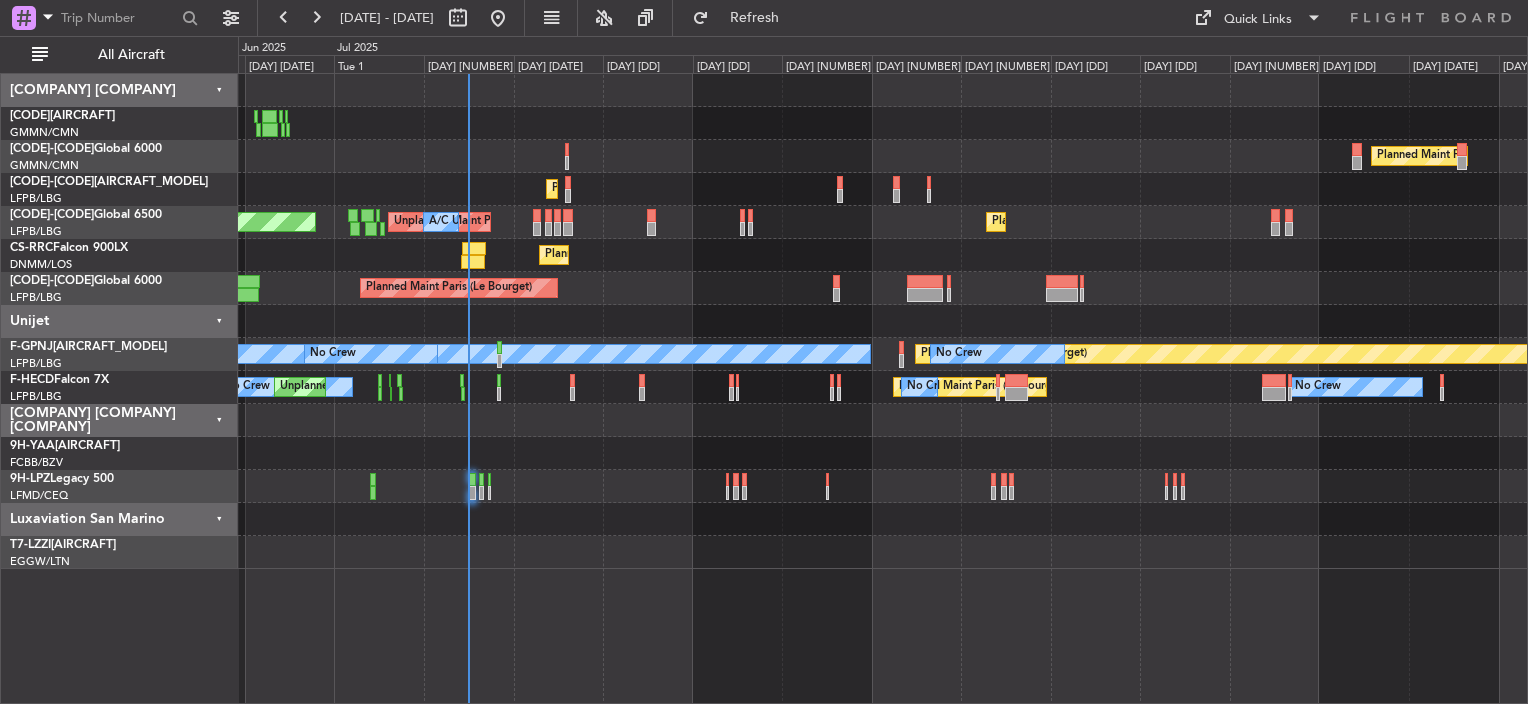 click on "Planned Maint Paris (Le Bourget)
Planned Maint Paris (Le Bourget)" at bounding box center (882, 255) 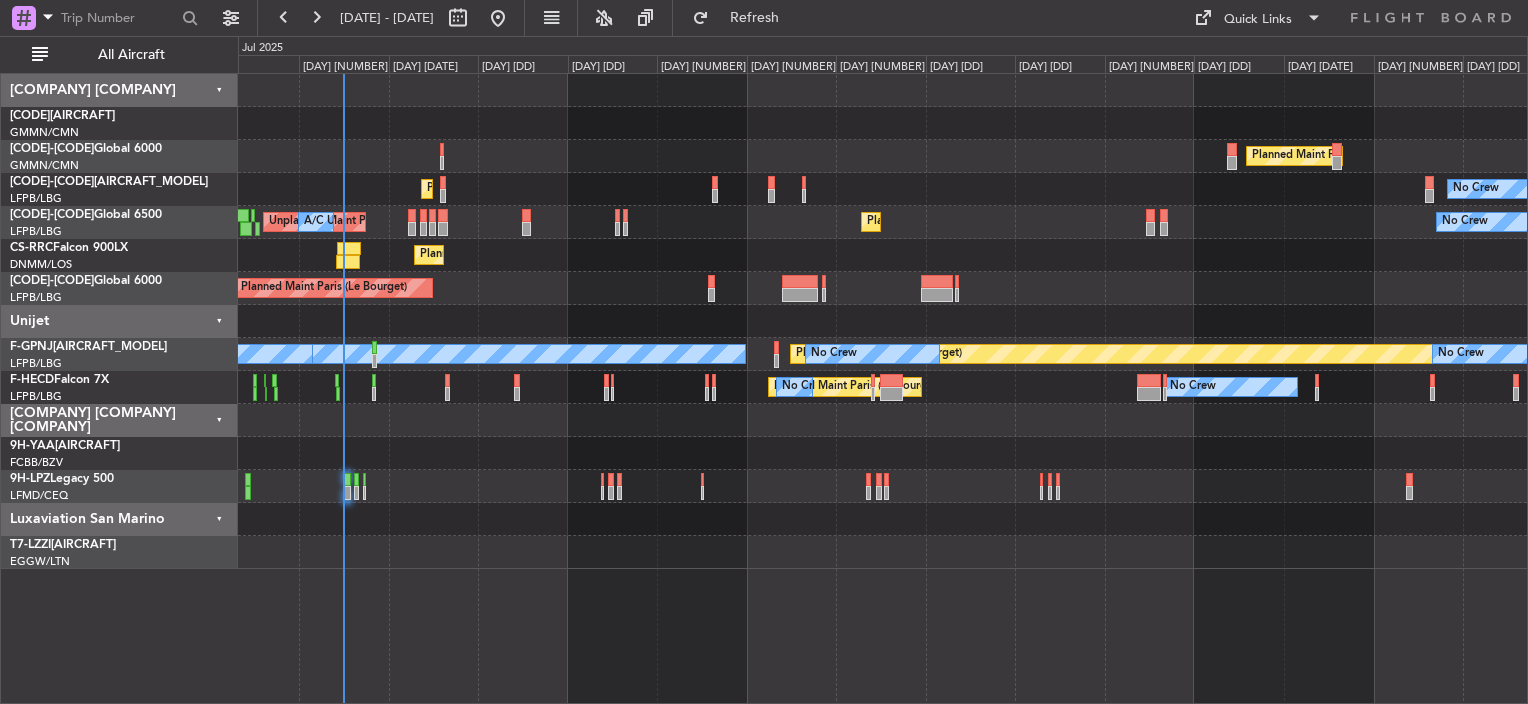 click on "Planned Maint Paris (Le Bourget)" at bounding box center (882, 288) 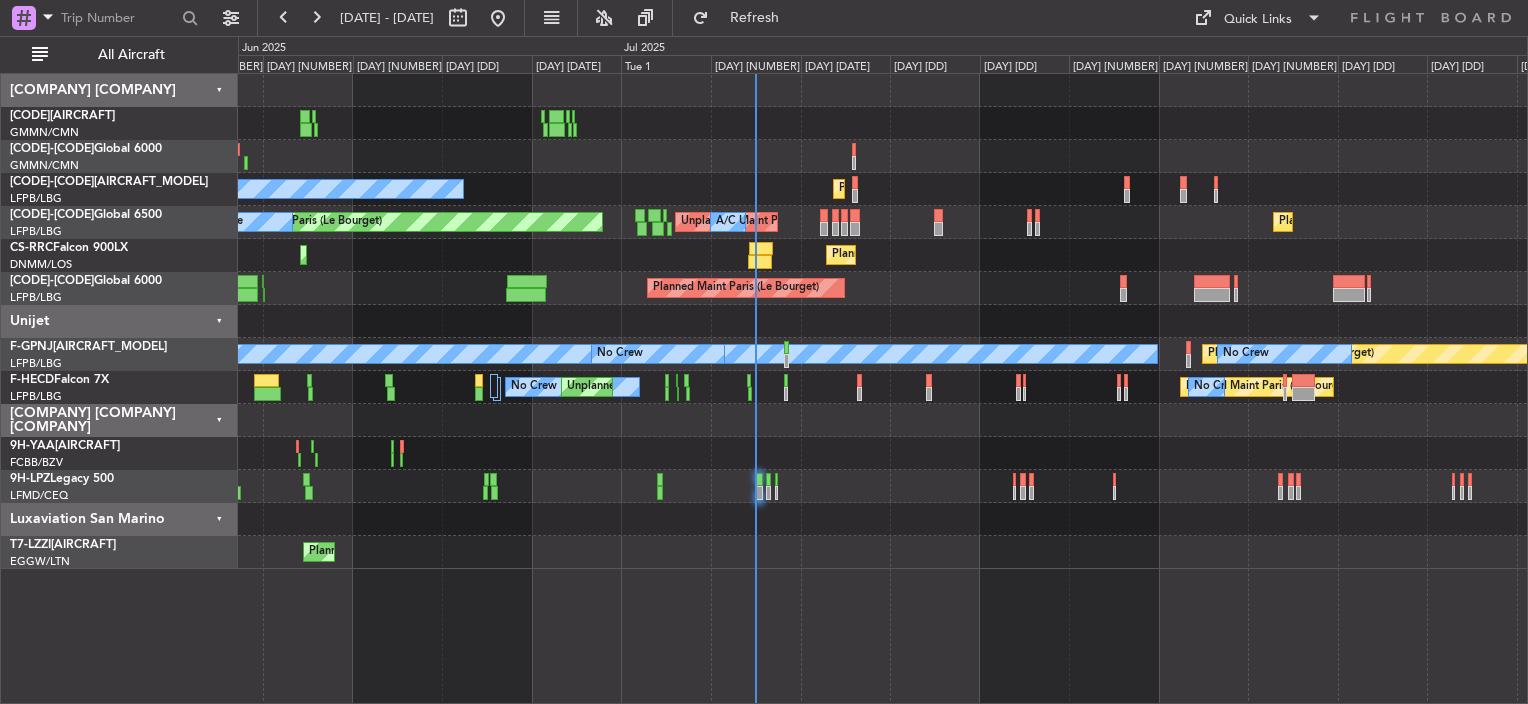 click on "Planned Maint Paris (Le Bourget)
Planned Maint Sofia
No Crew
Planned Maint Paris (Le Bourget)
Unplanned Maint Paris (Le Bourget)
A/C Unavailable
Planned Maint Paris (Le Bourget)
A/C Unavailable
Unplanned Maint Paris (Le Bourget)
No Crew
No Crew
Planned Maint Paris (Le Bourget)
Planned Maint Paris (Le Bourget)
Planned Maint Paris (Le Bourget)
Planned Maint Paris (Le Bourget)
Planned Maint Paris (Le Bourget)
No Crew
A/C Unavailable
No Crew
No Crew
Planned Maint Paris (Le Bourget)
No Crew
No Crew
Unplanned Maint Paris (Le Bourget)
No Crew" at bounding box center [882, 321] 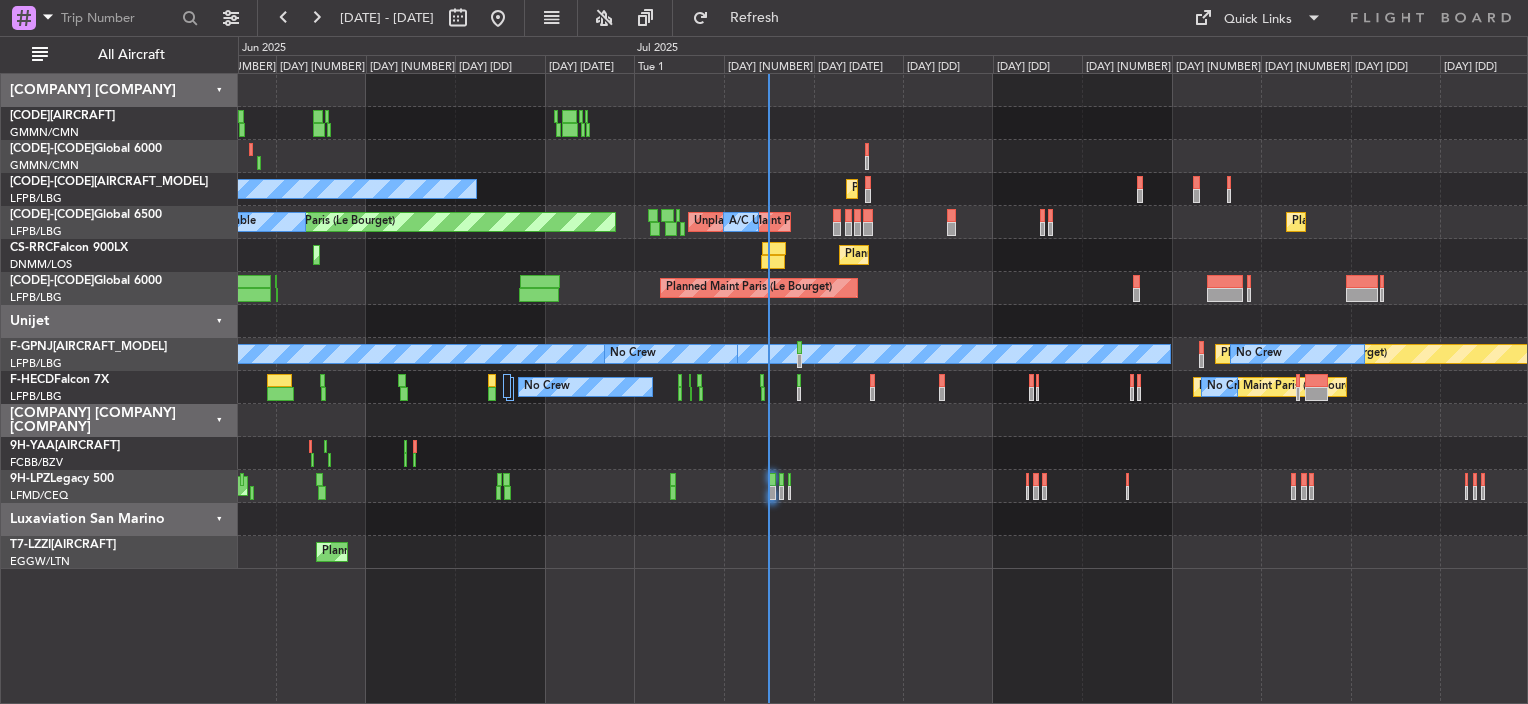 click on "Planned Maint Paris (Le Bourget)
Planned Maint Sofia
No Crew
No Crew
No Crew
Planned Maint Paris (Le Bourget)
A/C Unavailable
Unplanned Maint Paris (Le Bourget)
Planned Maint Paris (Le Bourget)
Planned Maint Paris (Le Bourget)
Planned Maint Paris (Le Bourget)
Planned Maint Paris (Le Bourget)
No Crew
No Crew
A/C Unavailable
No Crew
No Crew
Planned Maint Paris (Le Bourget)
No Crew
Unplanned Maint Paris (Le Bourget)
No Crew" at bounding box center [882, 321] 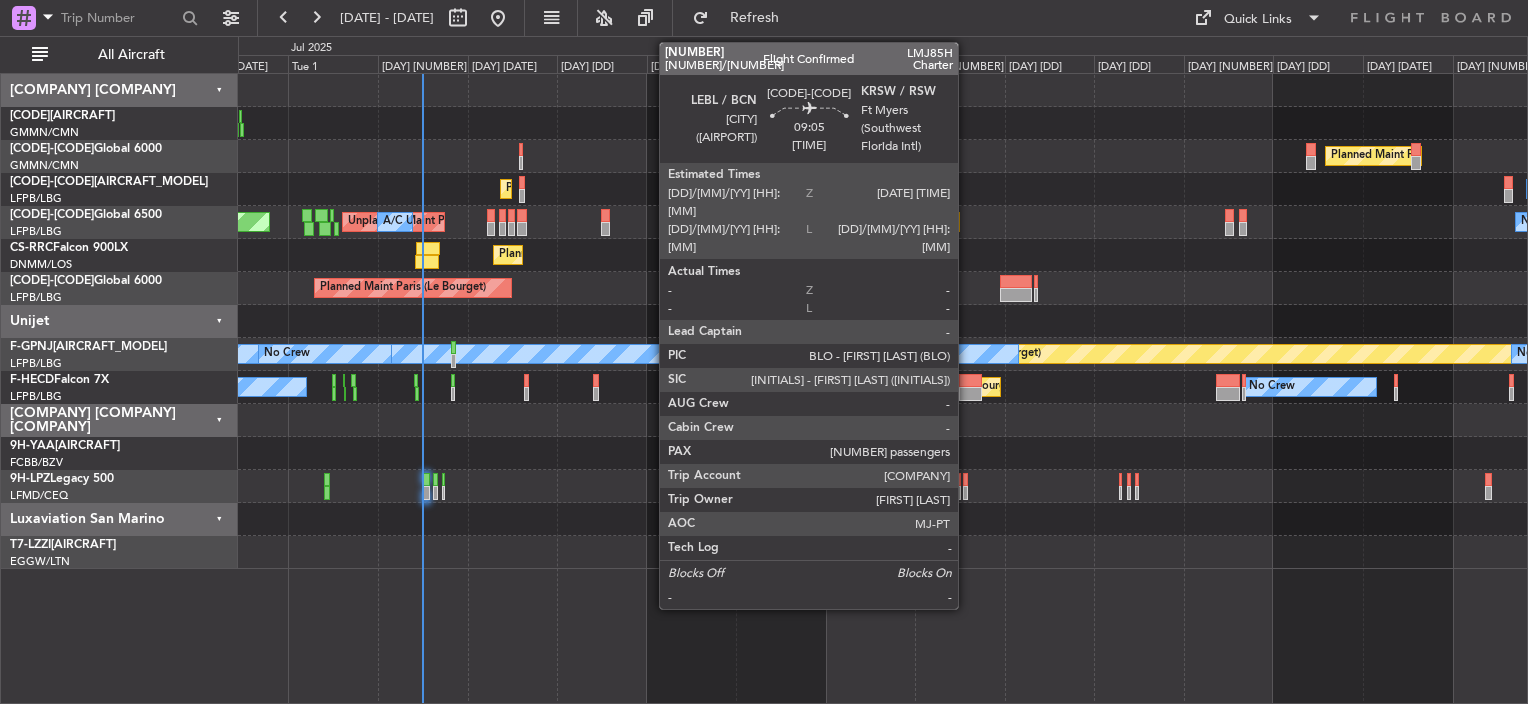 click at bounding box center (790, 282) 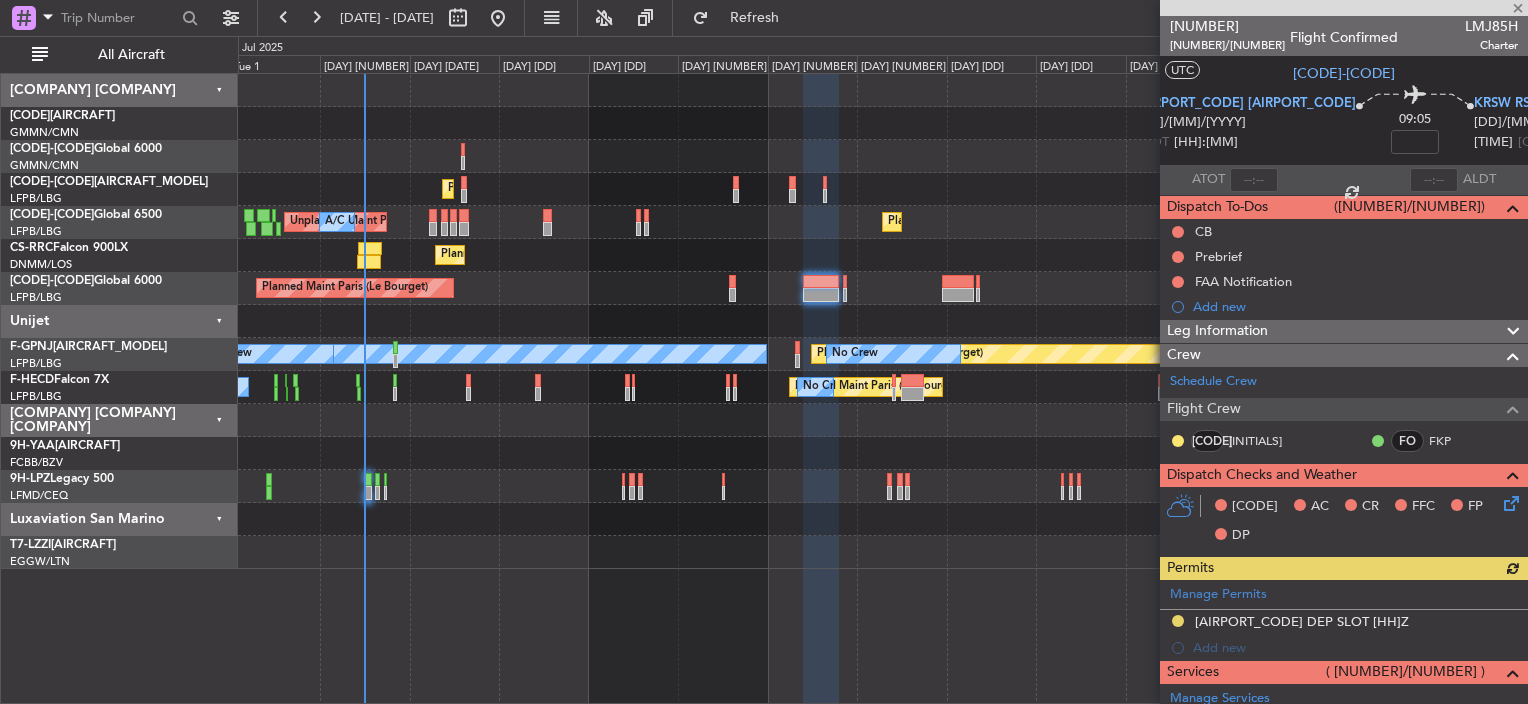 click at bounding box center [1344, 8] 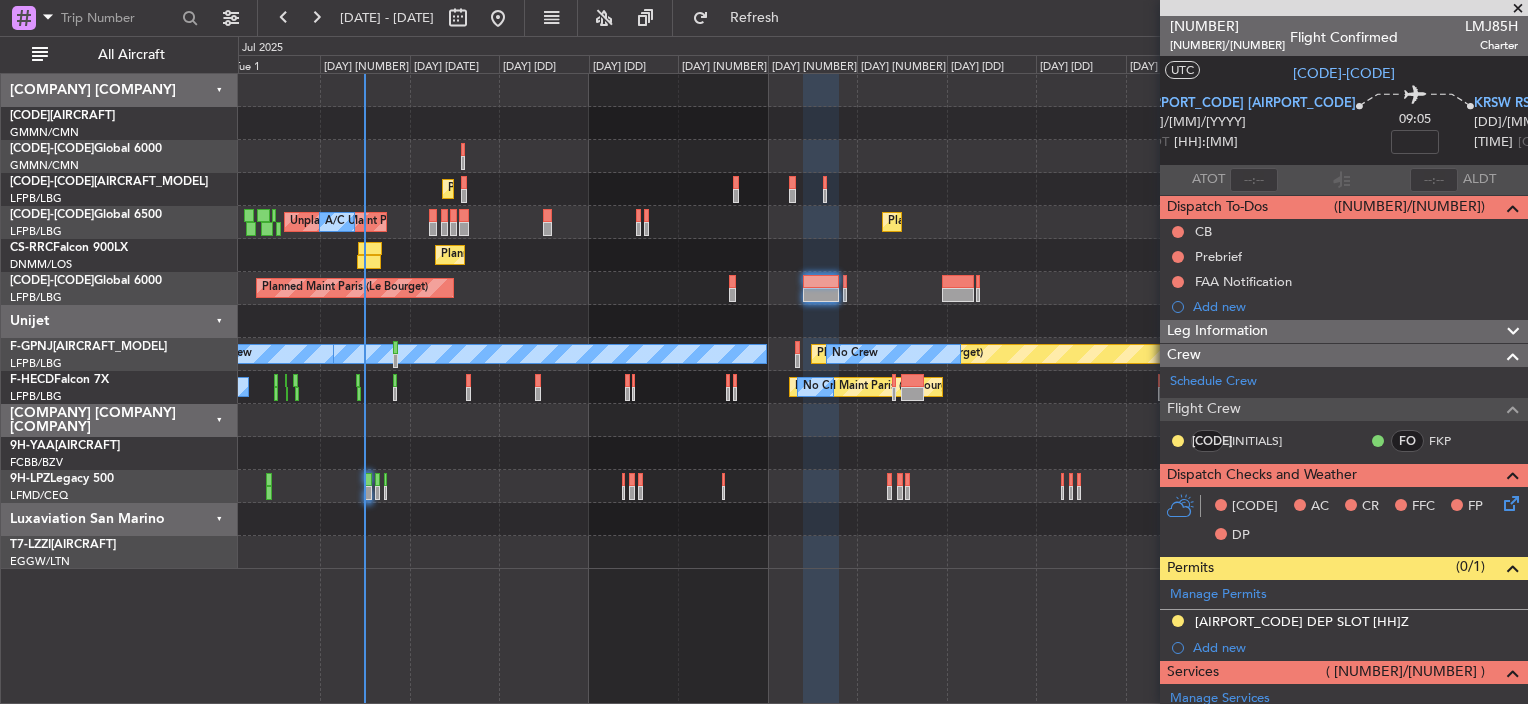 click at bounding box center [1518, 9] 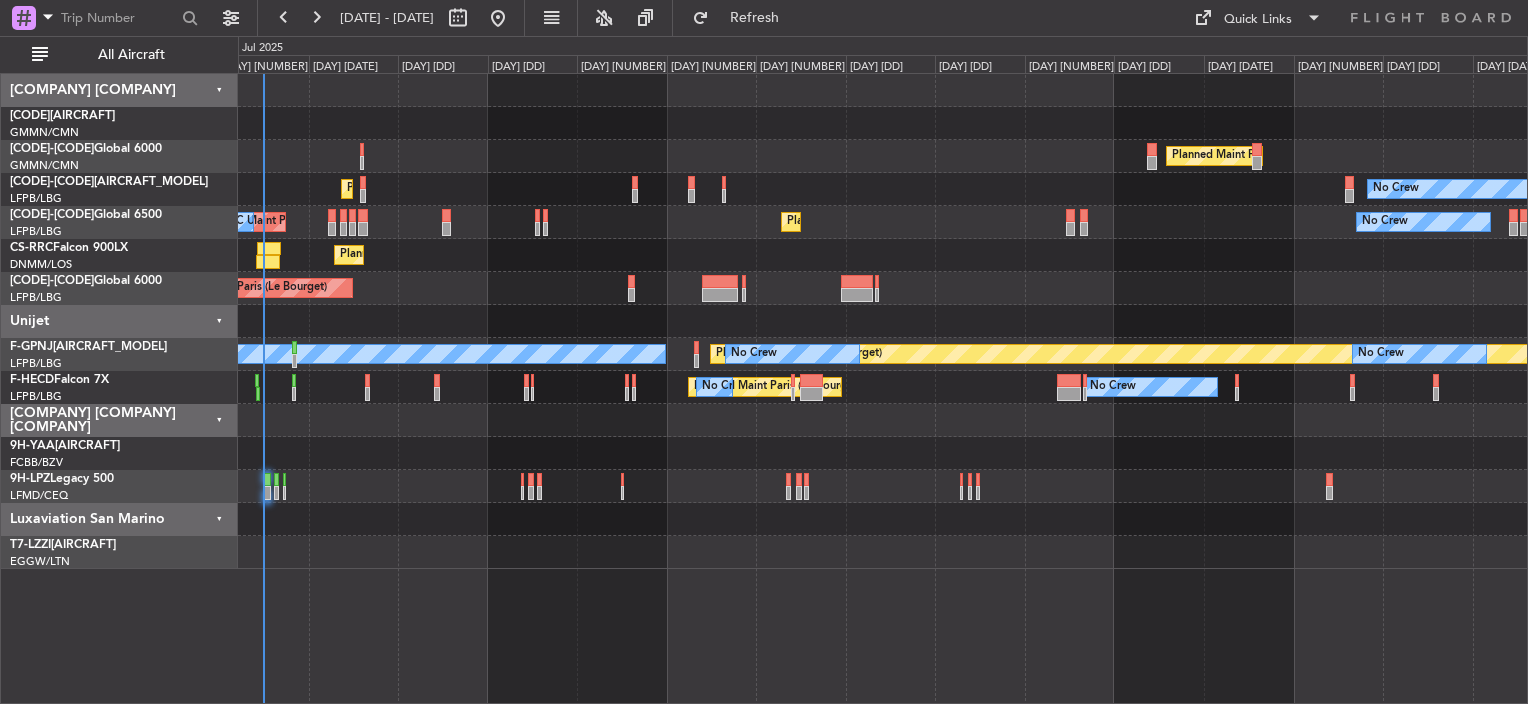 click on "Planned Maint [CITY]
No Crew
No Crew" at bounding box center (882, 189) 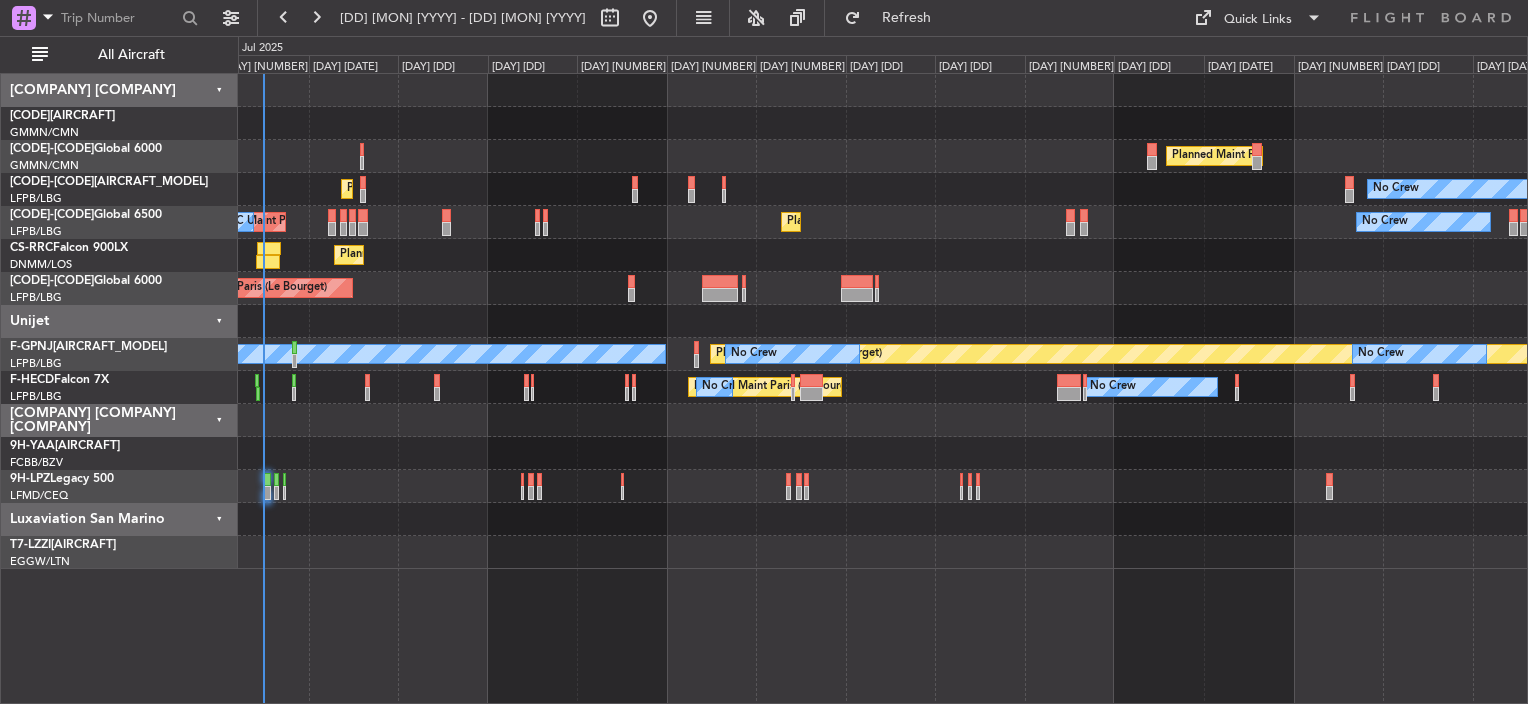 click on "Planned Maint Paris (Le Bourget)" at bounding box center [882, 288] 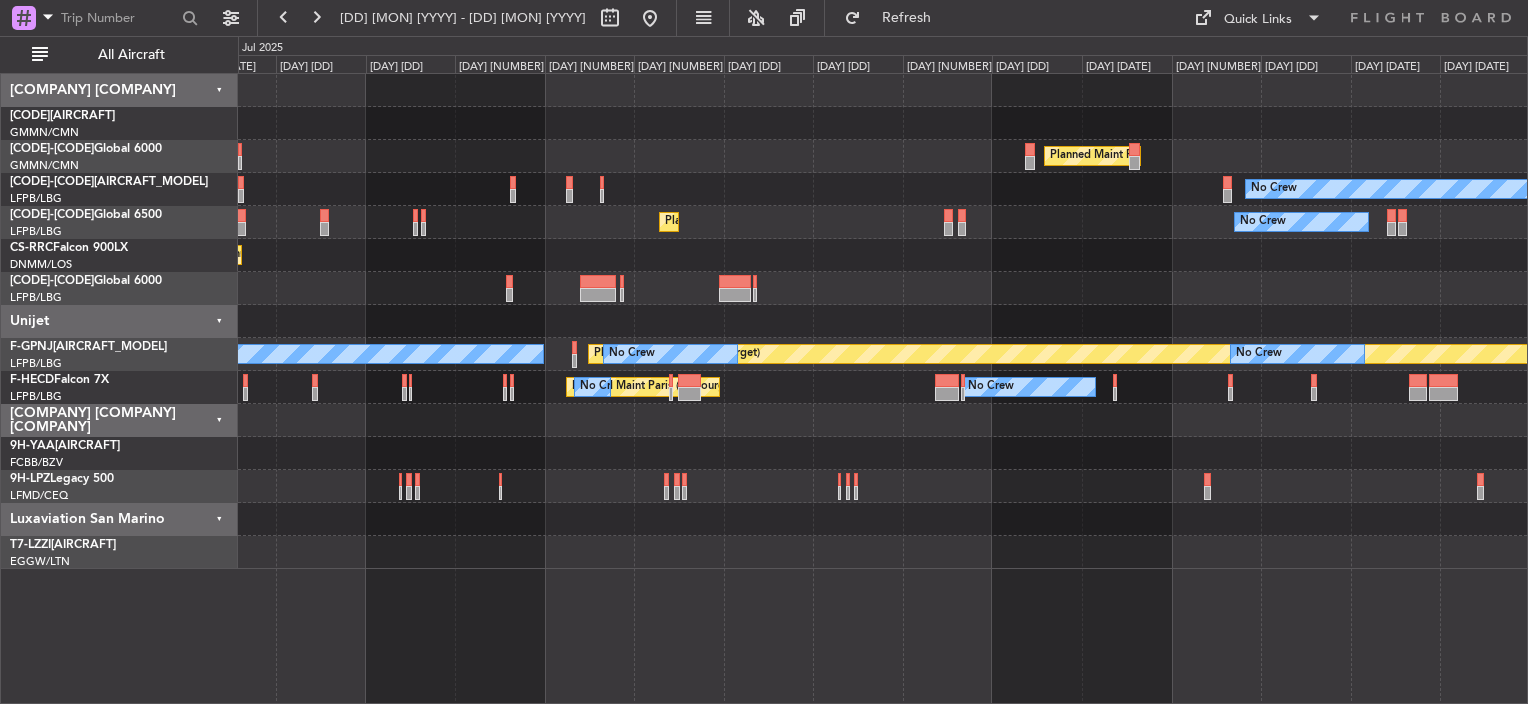 click on "Planned Maint Paris (Le Bourget)" at bounding box center [882, 288] 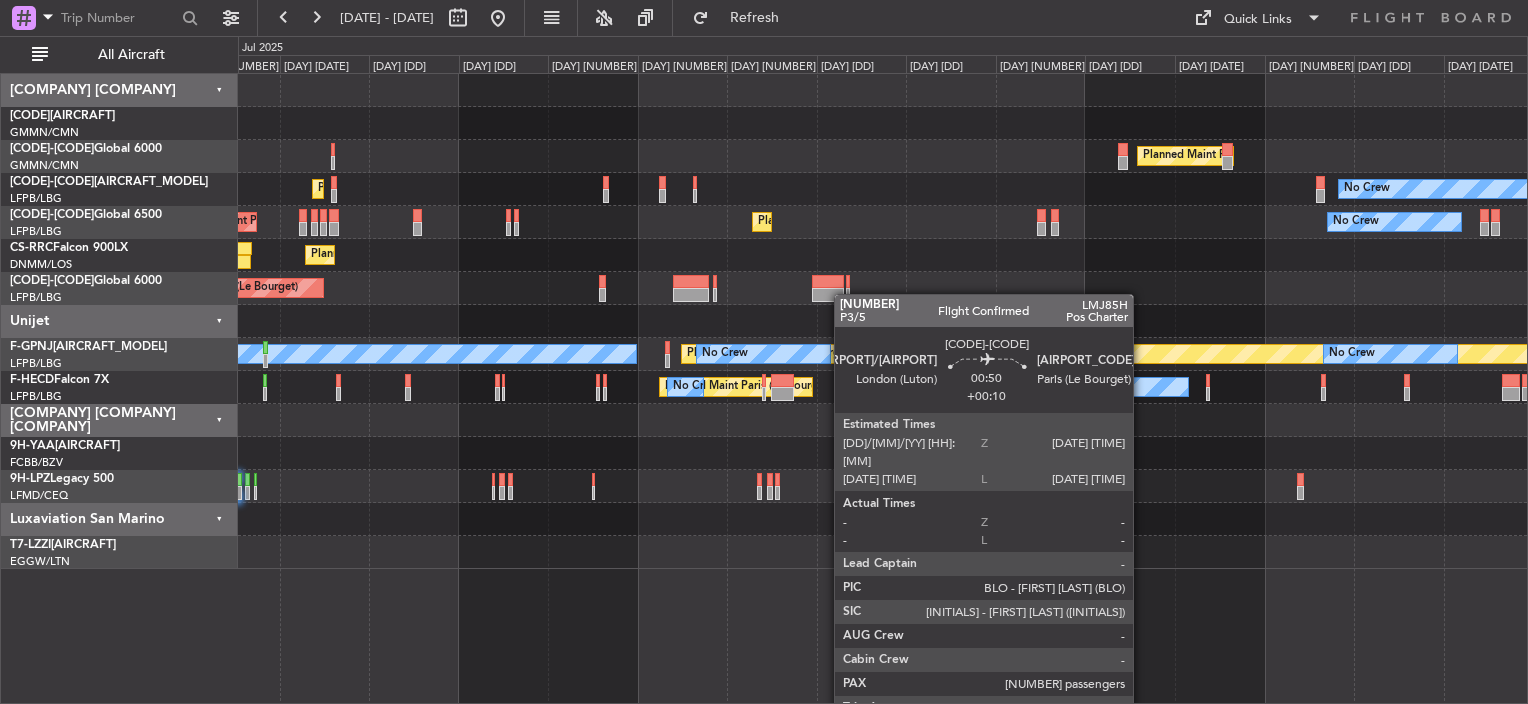 click on "Planned Maint Paris (Le Bourget)" at bounding box center (882, 288) 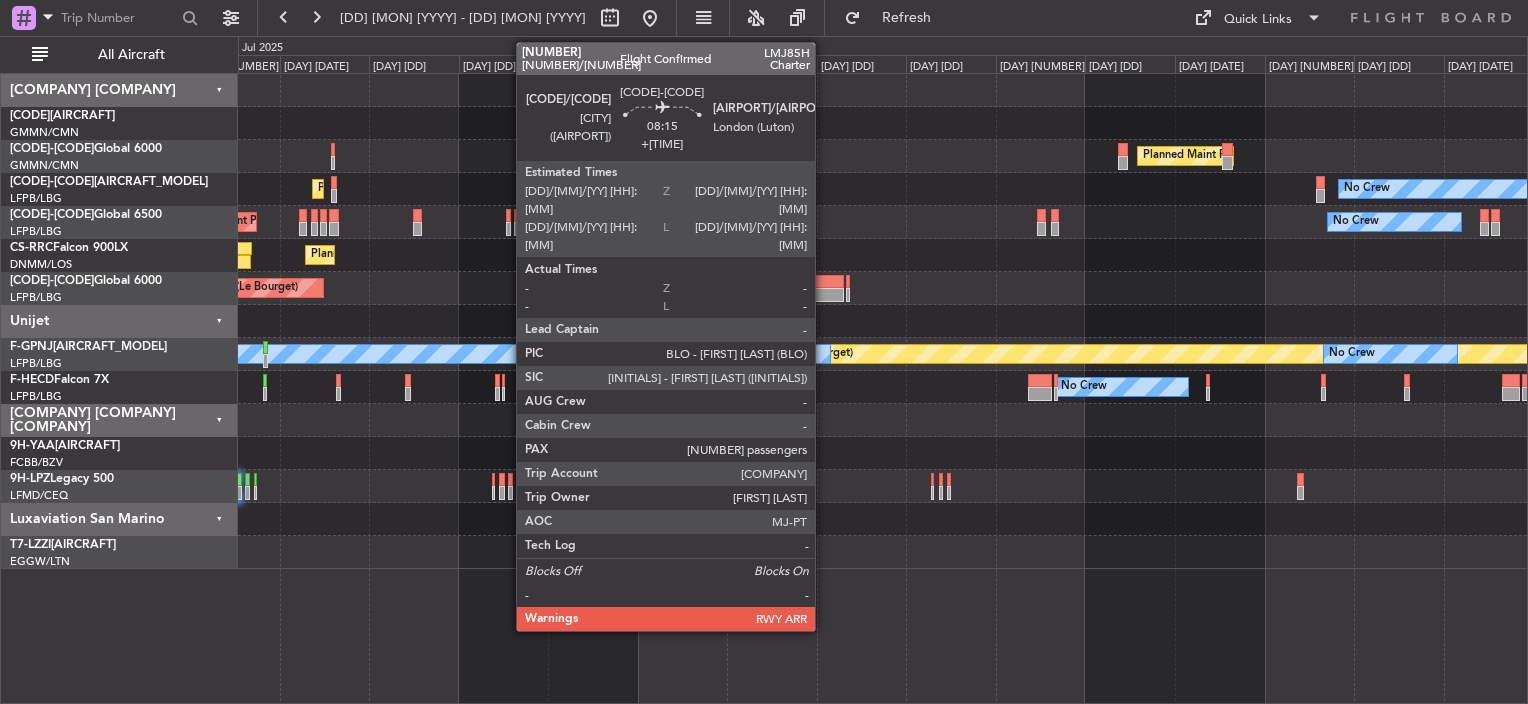 click at bounding box center (602, 295) 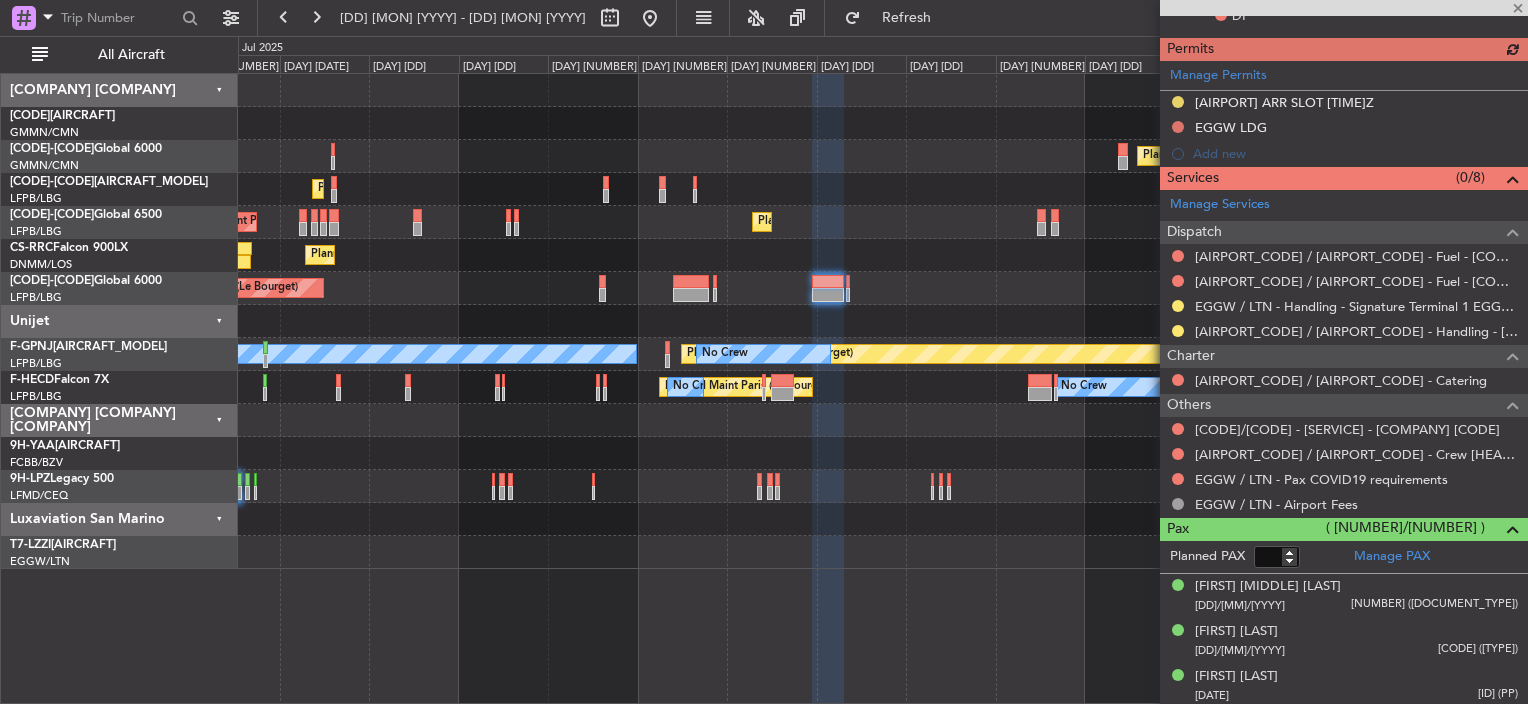scroll, scrollTop: 545, scrollLeft: 0, axis: vertical 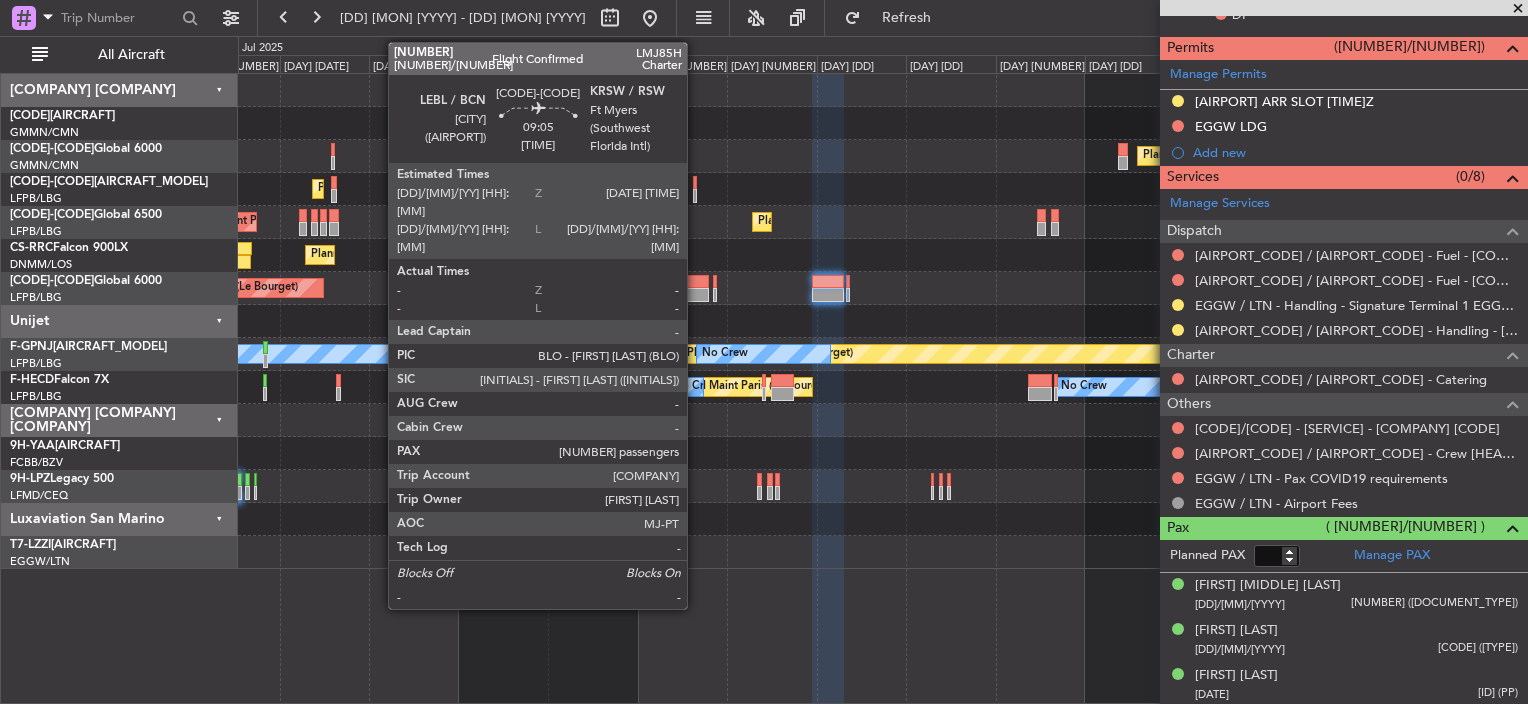 click at bounding box center [602, 295] 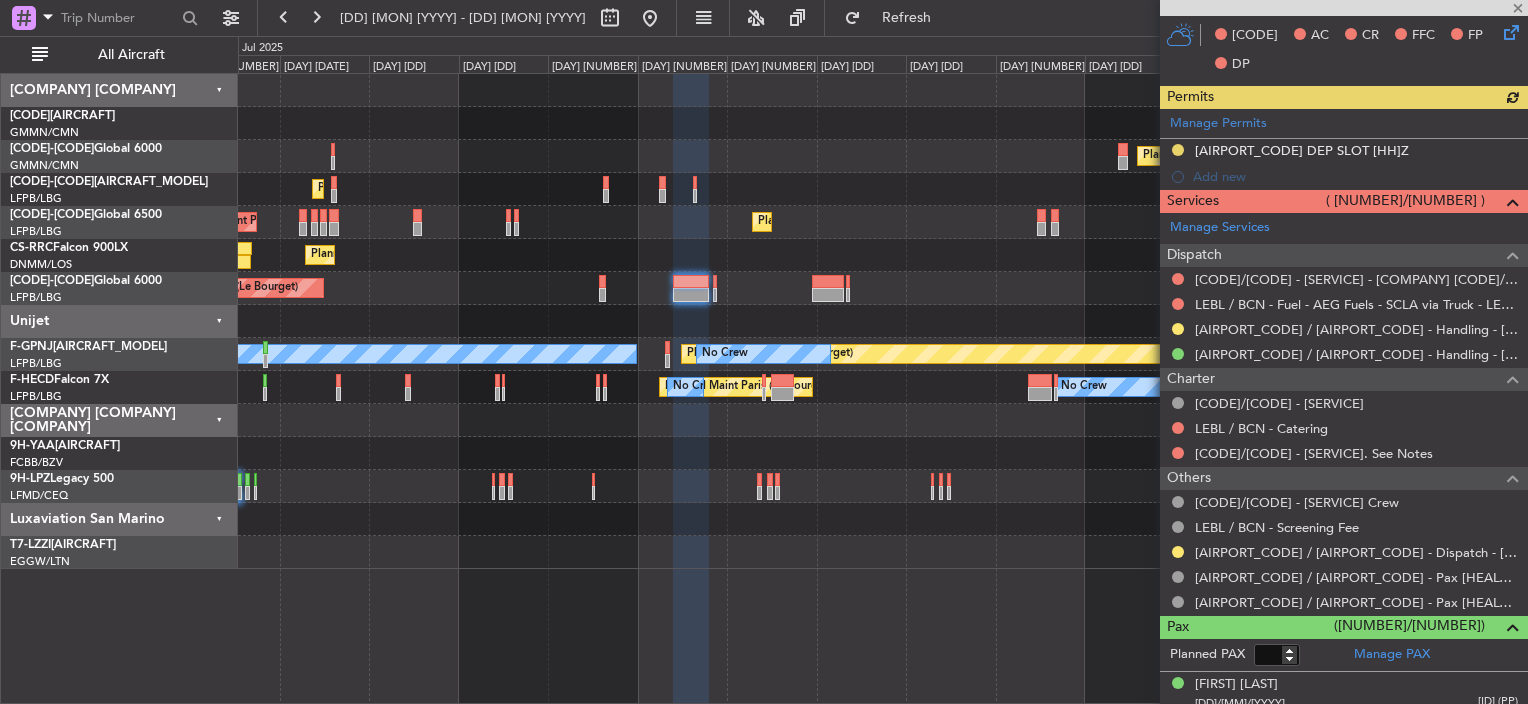 scroll, scrollTop: 525, scrollLeft: 0, axis: vertical 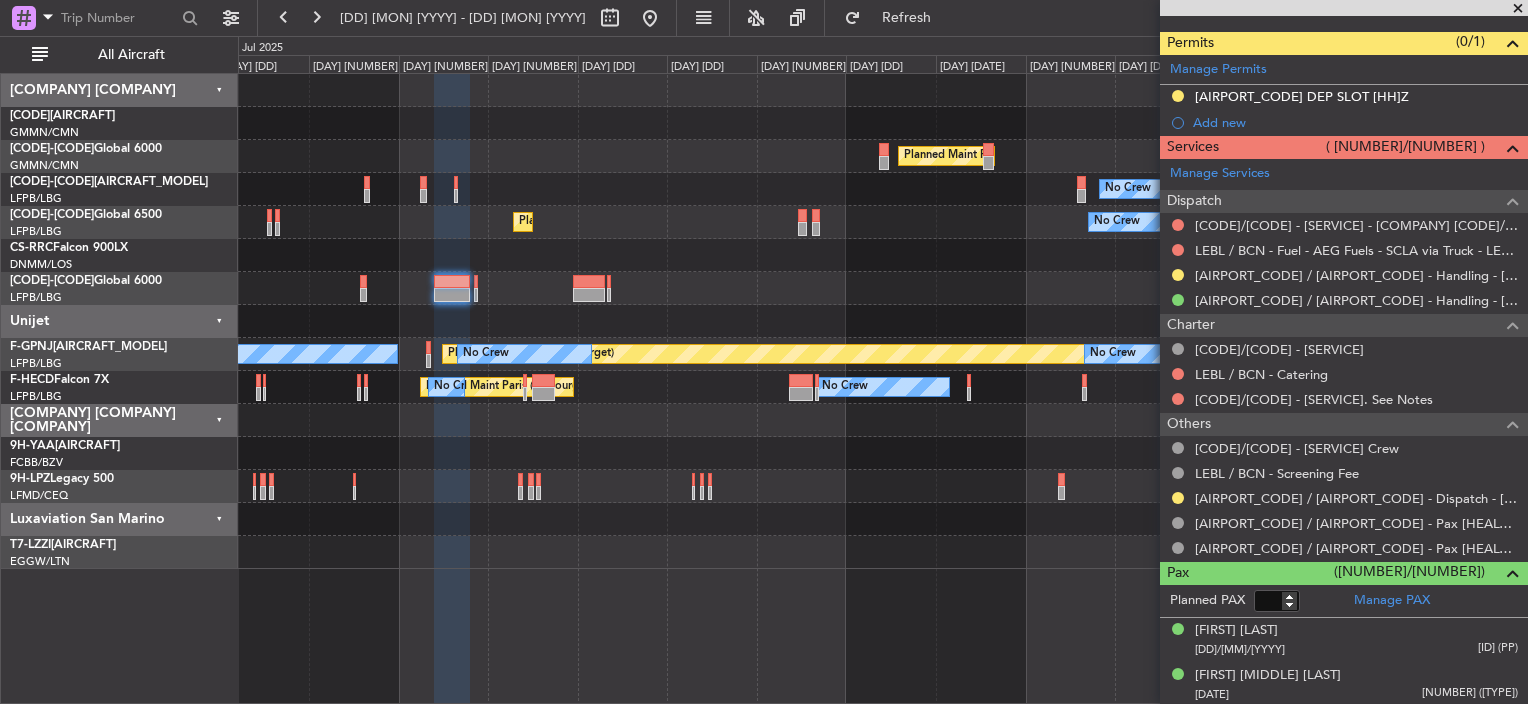click on "Planned Maint Paris (Le Bourget)" at bounding box center [882, 288] 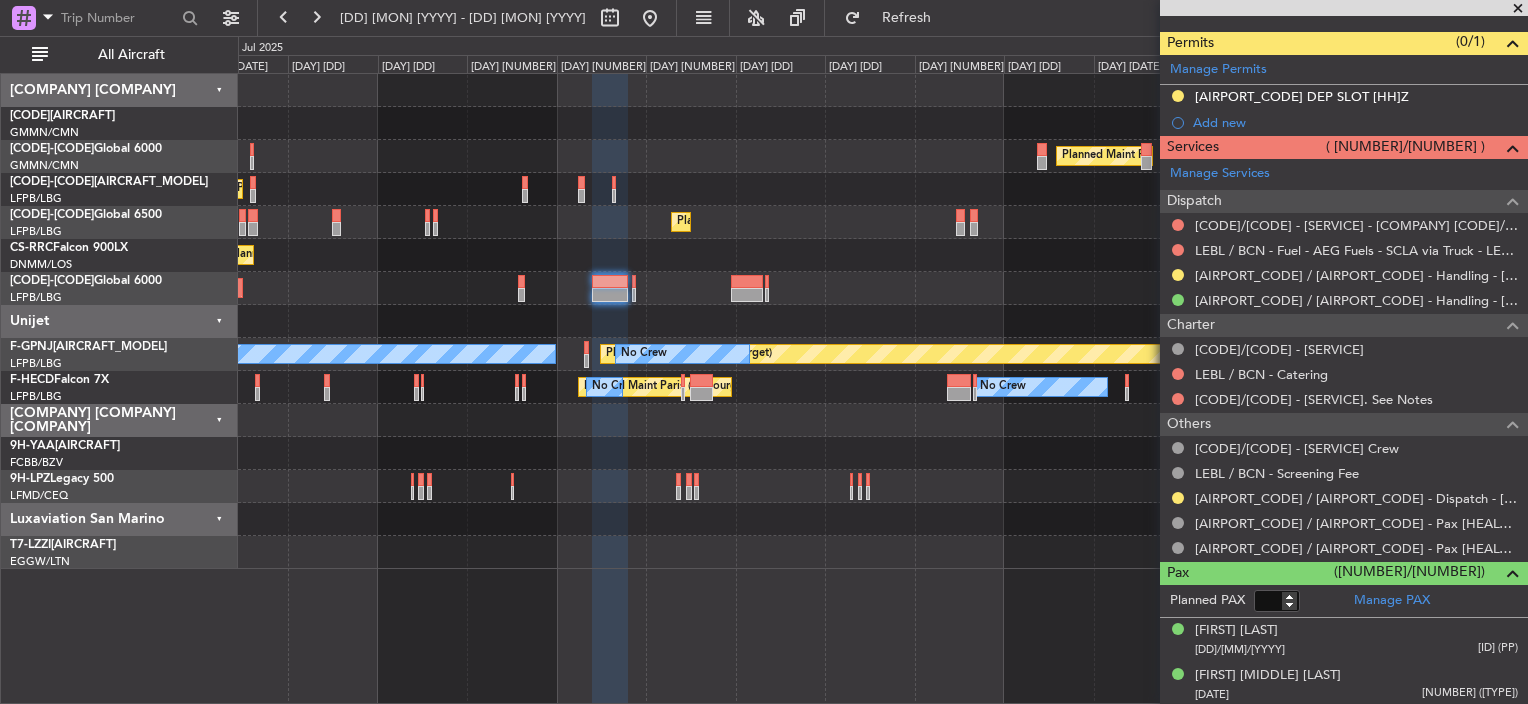 click on "Planned Maint [CITY] ([AIRPORT_CODE])
No Crew
Planned Maint [CITY]
No Crew
Planned Maint [CITY] ([AIRPORT_CODE])
A/C Unavailable
Unplanned Maint [CITY] ([AIRPORT_CODE])
Planned Maint [CITY] ([AIRPORT_CODE])
No Crew
Planned Maint [CITY] ([AIRPORT_CODE])
Planned Maint [CITY] ([AIRPORT_CODE])
Planned Maint [CITY] ([AIRPORT_CODE])
A/C Unavailable
Planned Maint [CITY] ([AIRPORT_CODE])
No Crew
No Crew
No Crew
No Crew
Planned Maint [CITY] ([AIRPORT_CODE])
No Crew
Unplanned Maint [CITY] ([AIRPORT_CODE])
No Crew
No Crew" at bounding box center (882, 321) 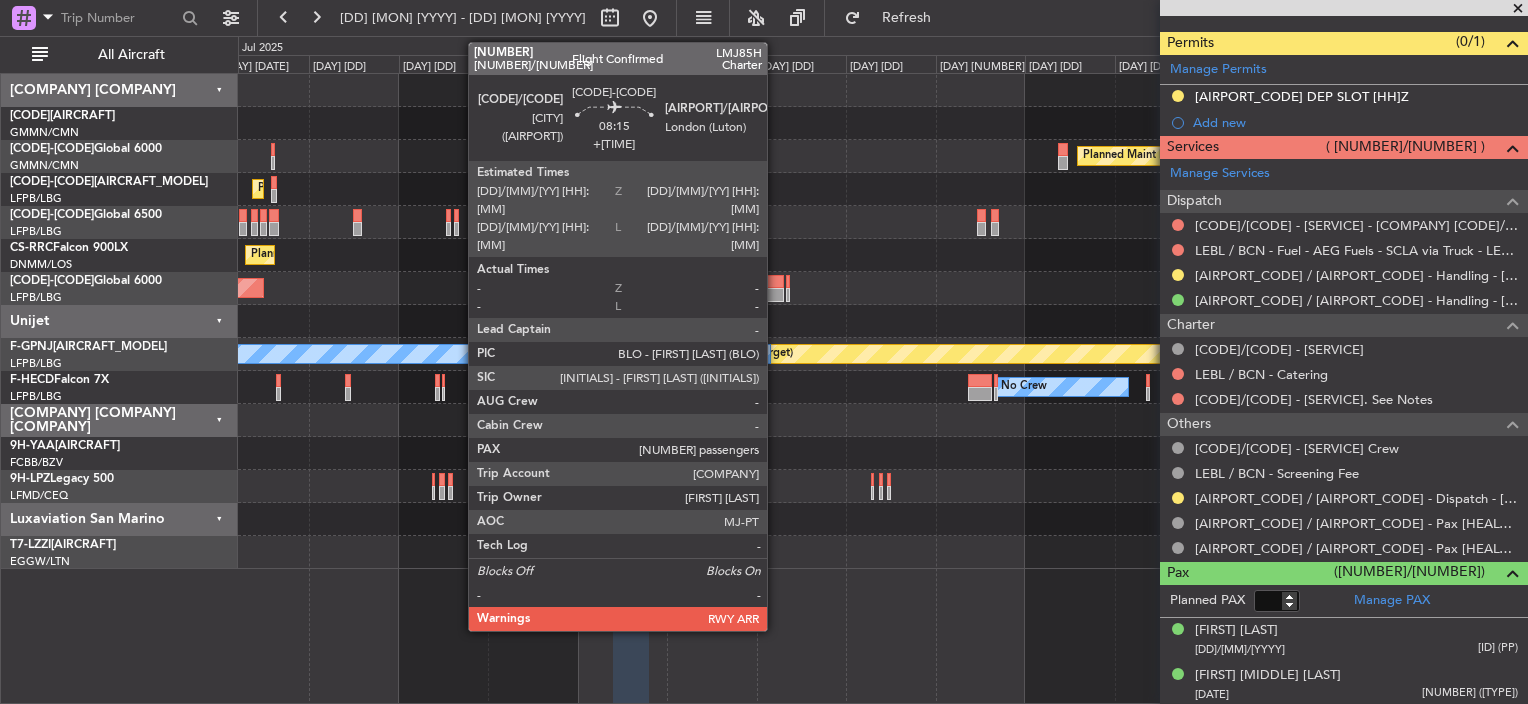 click at bounding box center (542, 282) 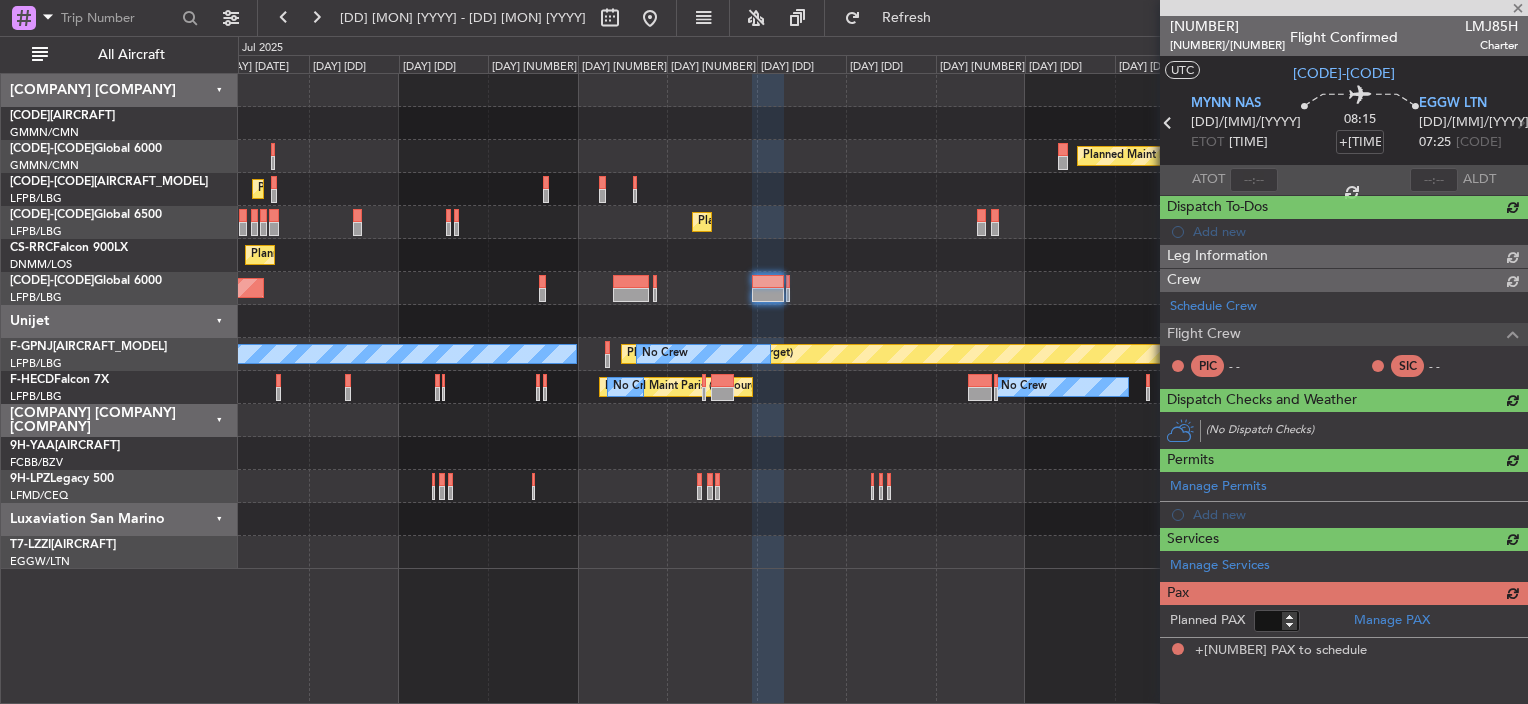 scroll, scrollTop: 0, scrollLeft: 0, axis: both 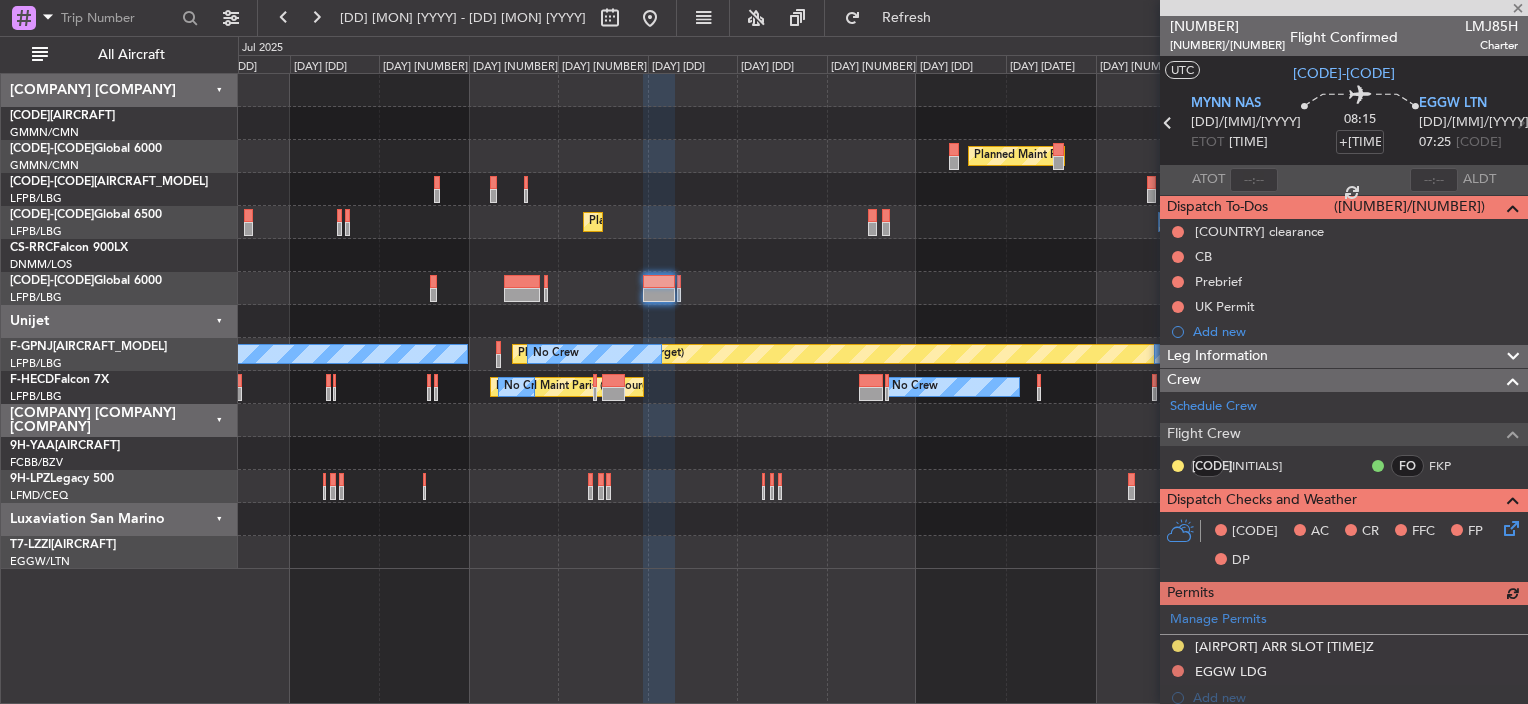 click on "Planned Maint Paris (Le Bourget)" at bounding box center [882, 288] 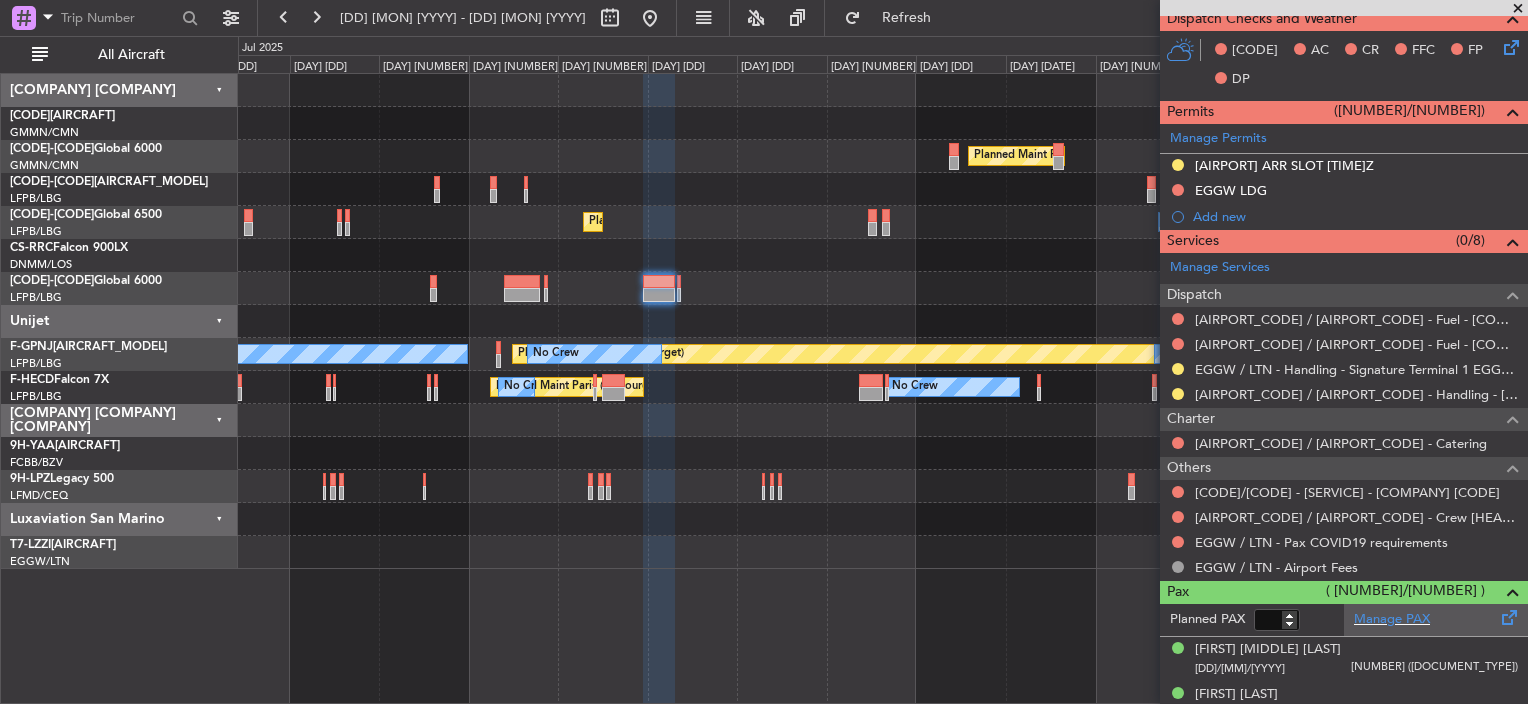 scroll, scrollTop: 545, scrollLeft: 0, axis: vertical 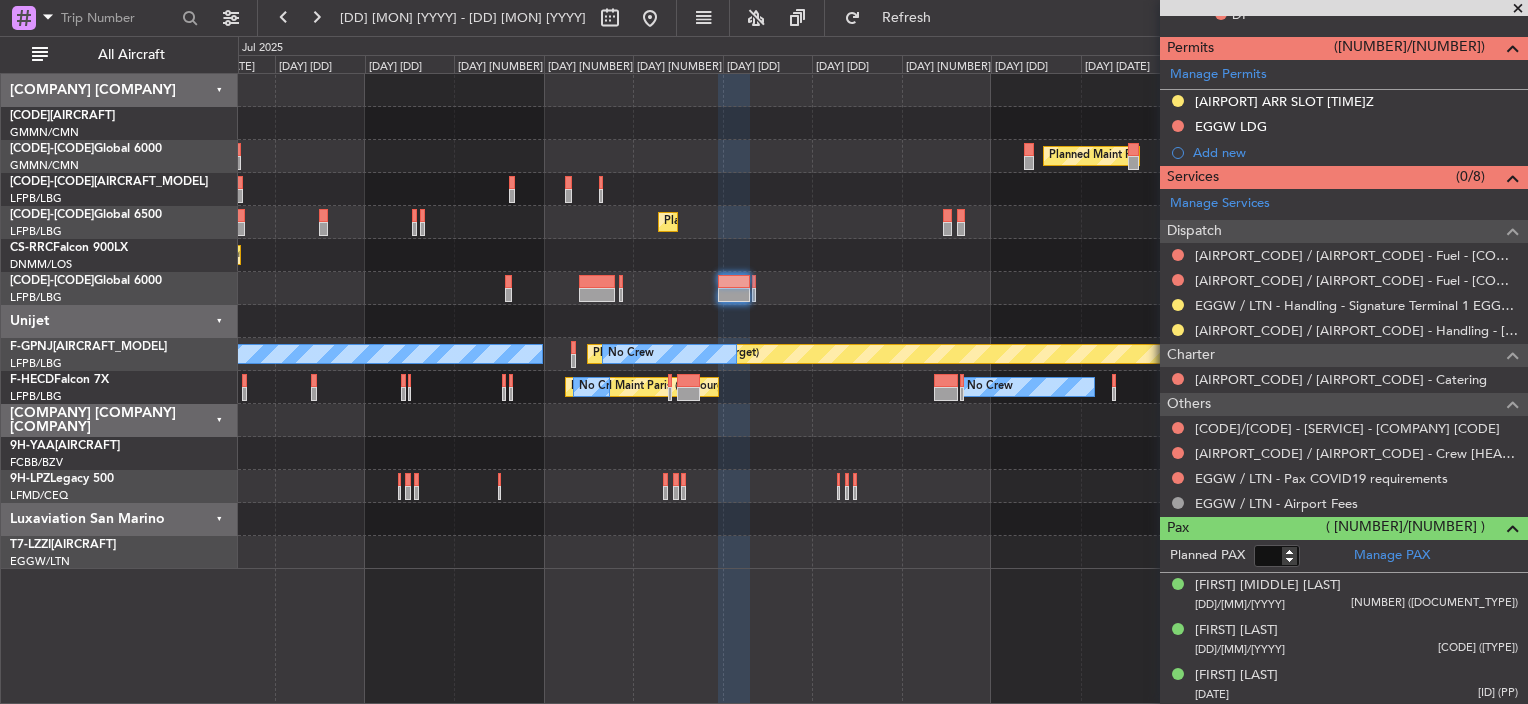 click on "Planned Maint [CITY] ([AIRPORT_CODE])
No Crew
Planned Maint [CITY]
No Crew
Planned Maint [CITY] ([AIRPORT_CODE])
A/C Unavailable
Unplanned Maint [CITY] ([AIRPORT_CODE])
Planned Maint [CITY] ([AIRPORT_CODE])
No Crew
Planned Maint [CITY] ([AIRPORT_CODE])
Planned Maint [CITY] ([AIRPORT_CODE])
Planned Maint [CITY] ([AIRPORT_CODE])
A/C Unavailable
Planned Maint [CITY] ([AIRPORT_CODE])
No Crew
No Crew
No Crew
No Crew
Planned Maint [CITY] ([AIRPORT_CODE])
No Crew
Unplanned Maint [CITY] ([AIRPORT_CODE])
No Crew
No Crew" at bounding box center [882, 321] 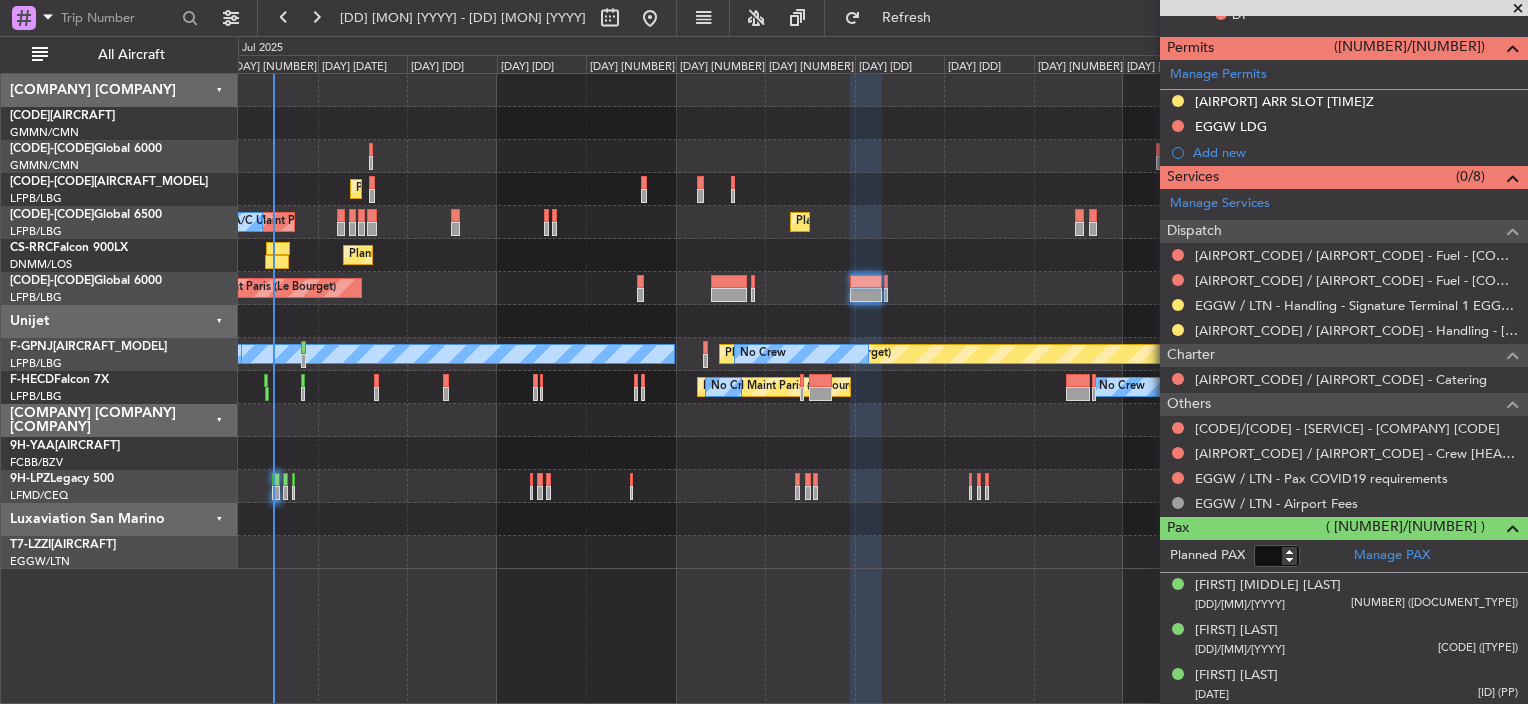 click on "Planned Maint Paris (Le Bourget)" at bounding box center (882, 255) 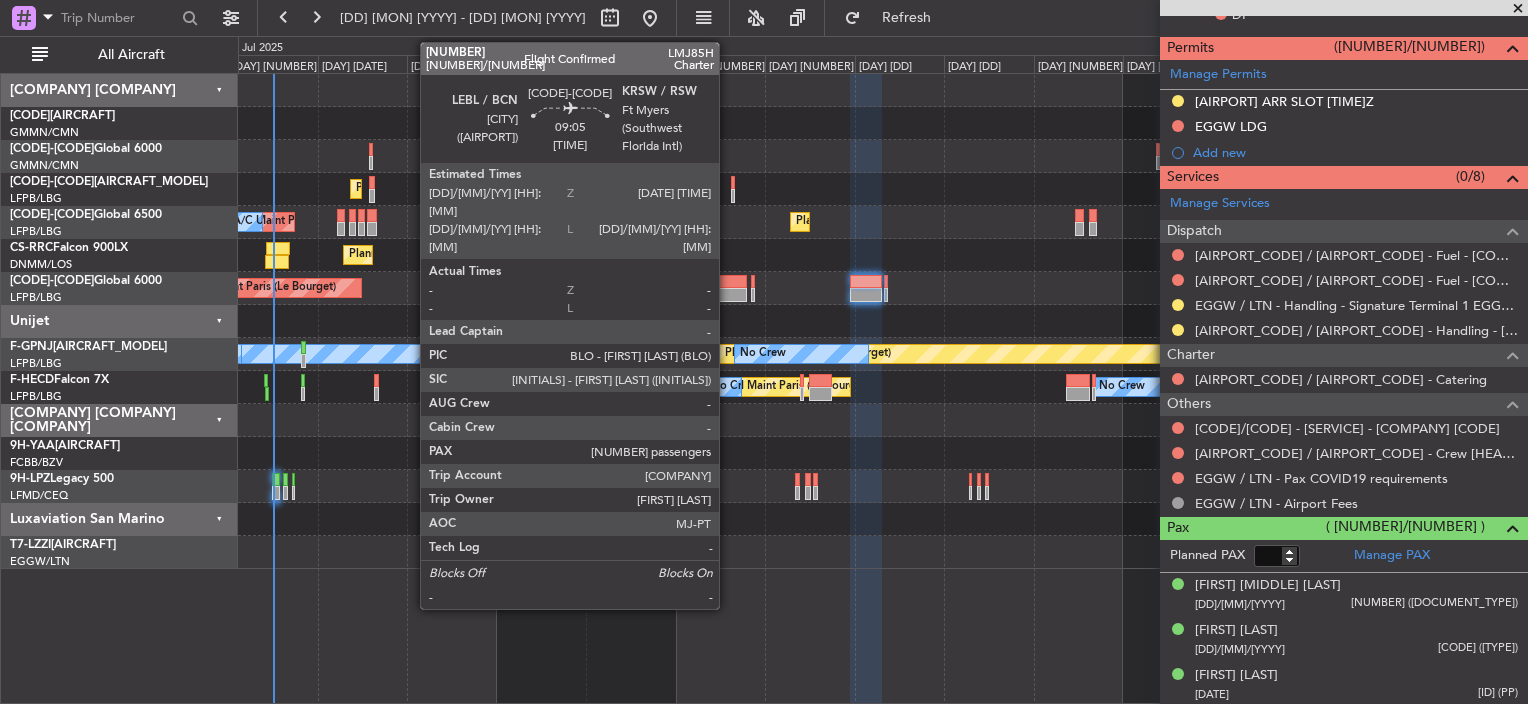 click at bounding box center (640, 295) 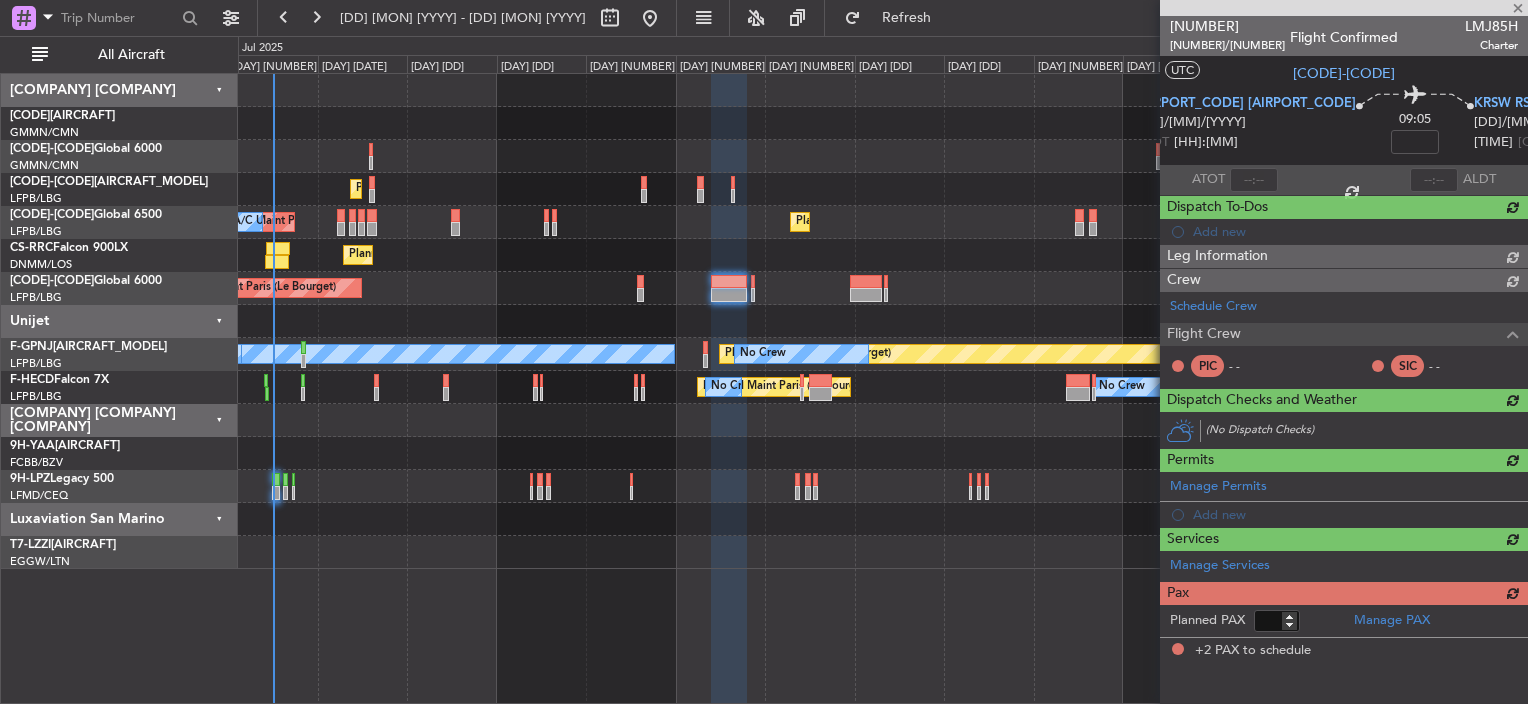 scroll, scrollTop: 0, scrollLeft: 0, axis: both 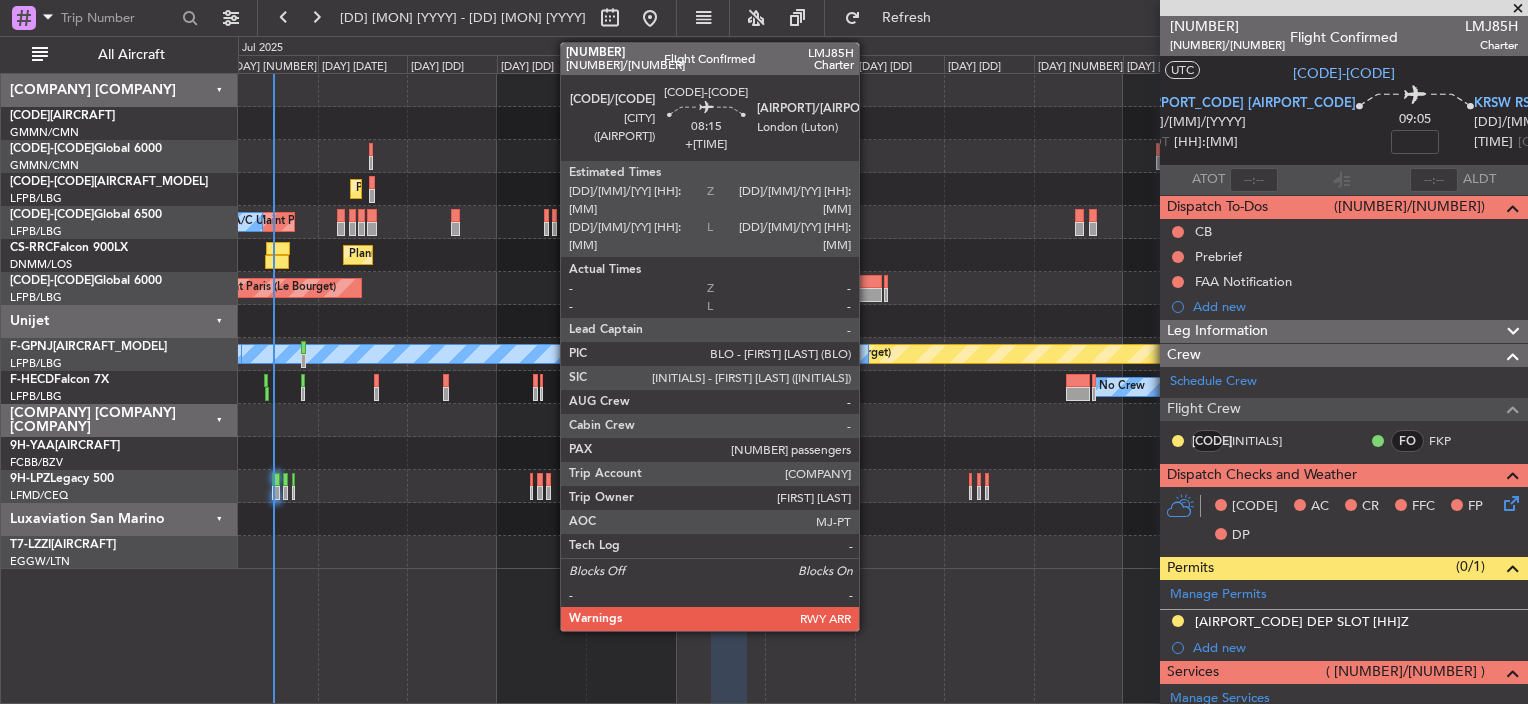 click at bounding box center [640, 295] 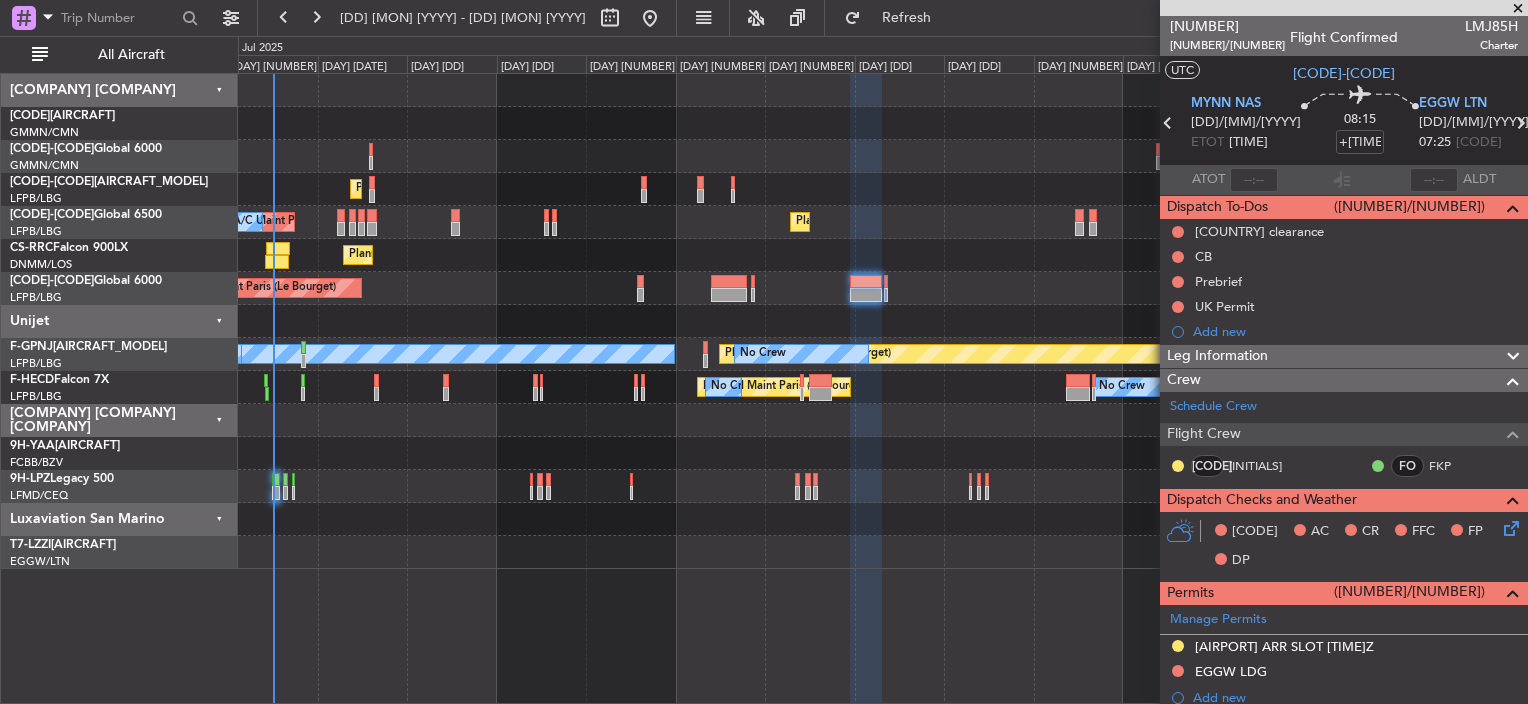 click on "No Crew
Planned Maint Paris (Le Bourget)
Unplanned Maint Paris (Le Bourget)
A/C Unavailable
Planned Maint Paris (Le Bourget)" at bounding box center (882, 222) 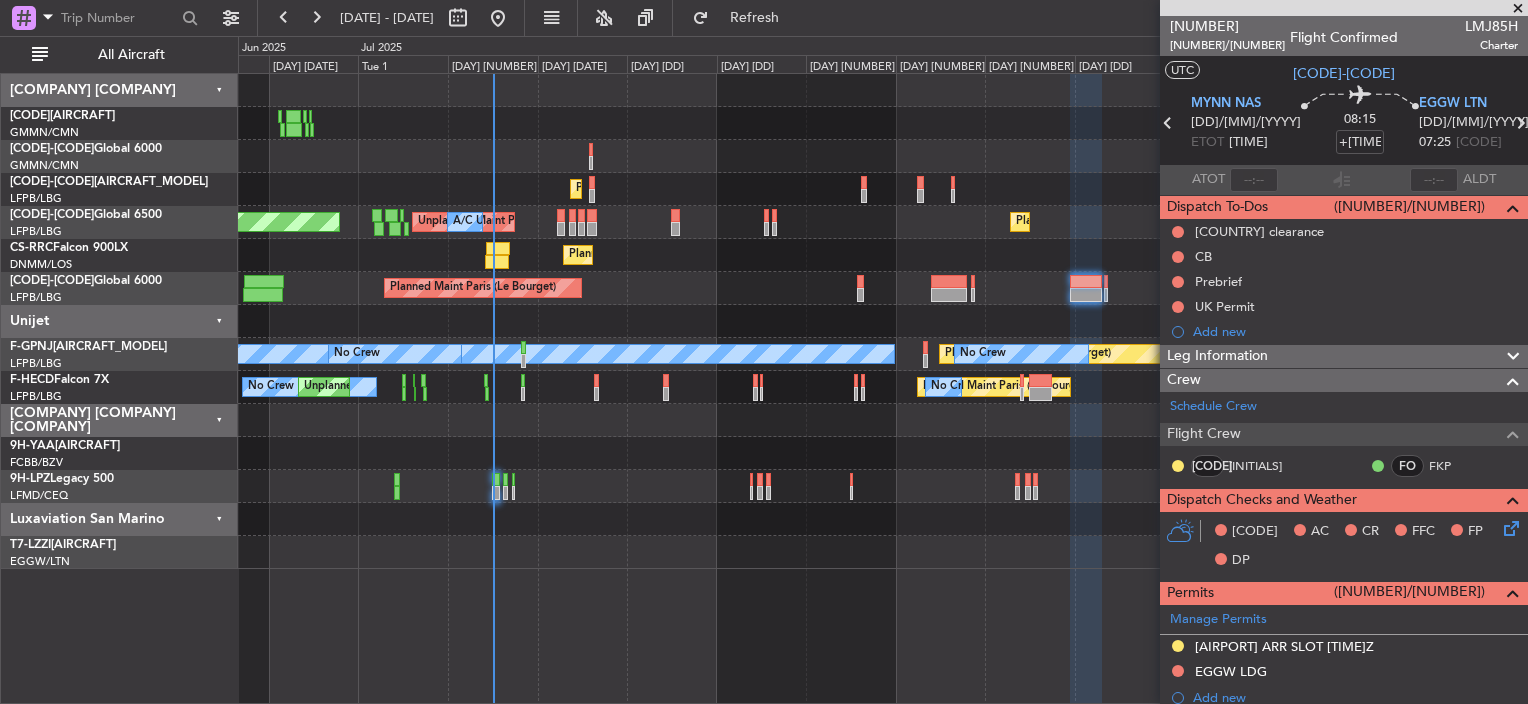click on "Planned Maint Paris (Le Bourget)" at bounding box center (882, 156) 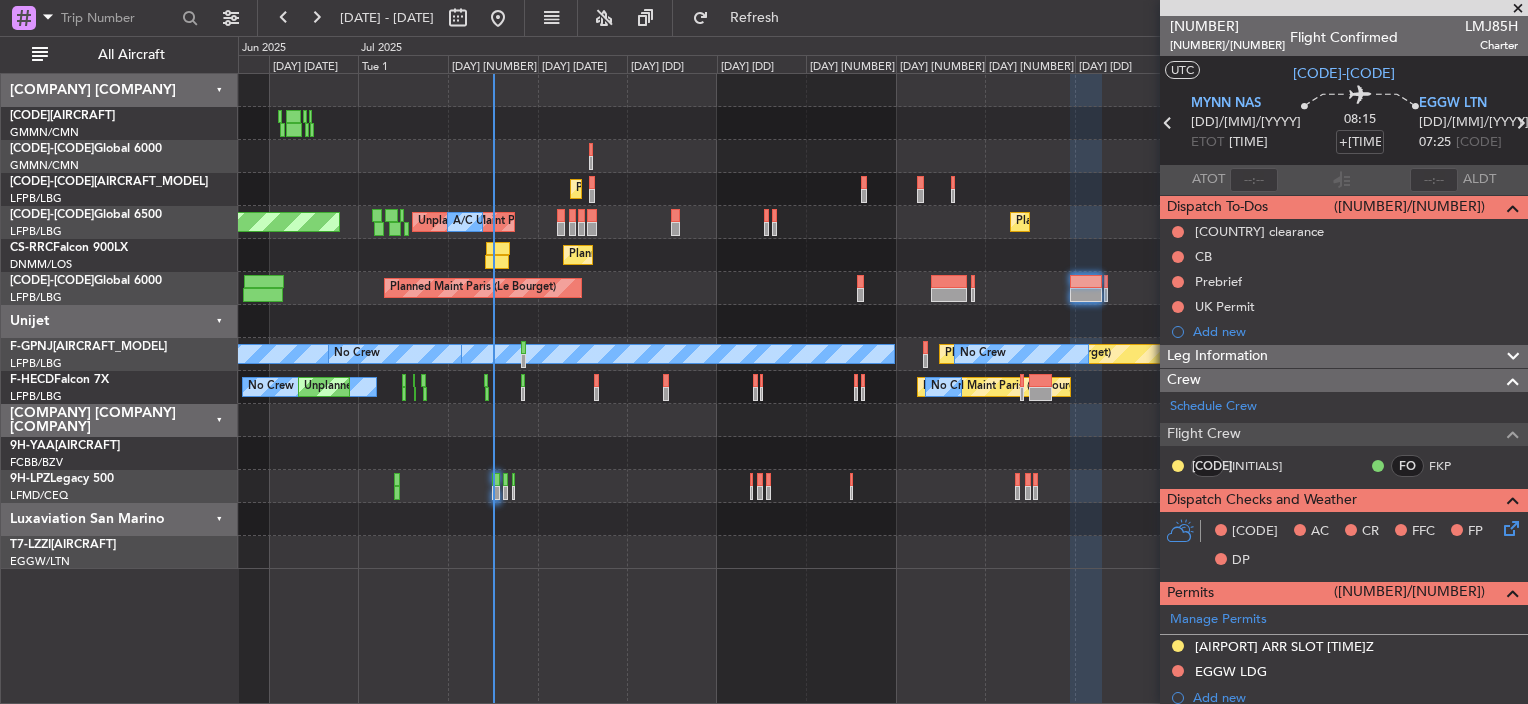 click on "Planned Maint Paris (Le Bourget)
Planned Maint Paris (Le Bourget)" at bounding box center (882, 255) 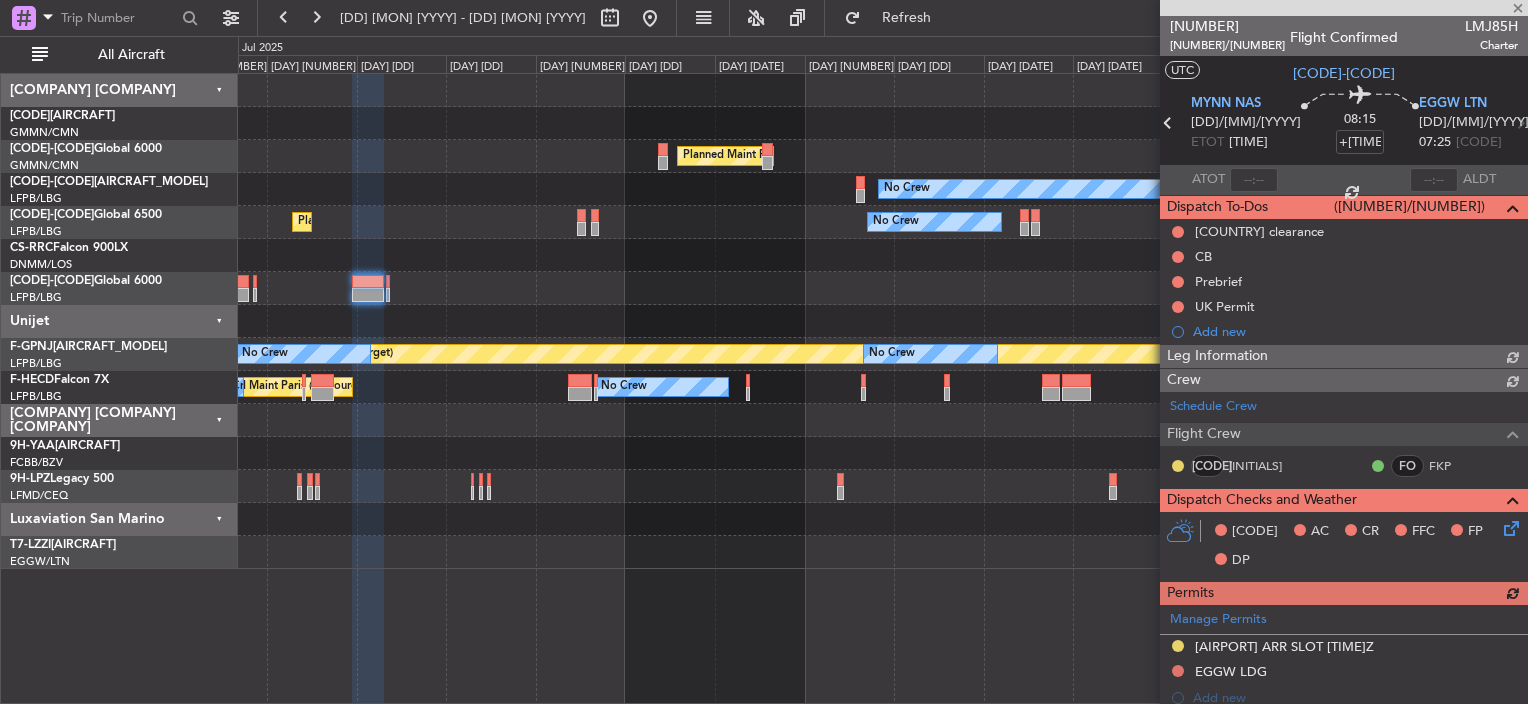 click on "No Crew" at bounding box center [882, 189] 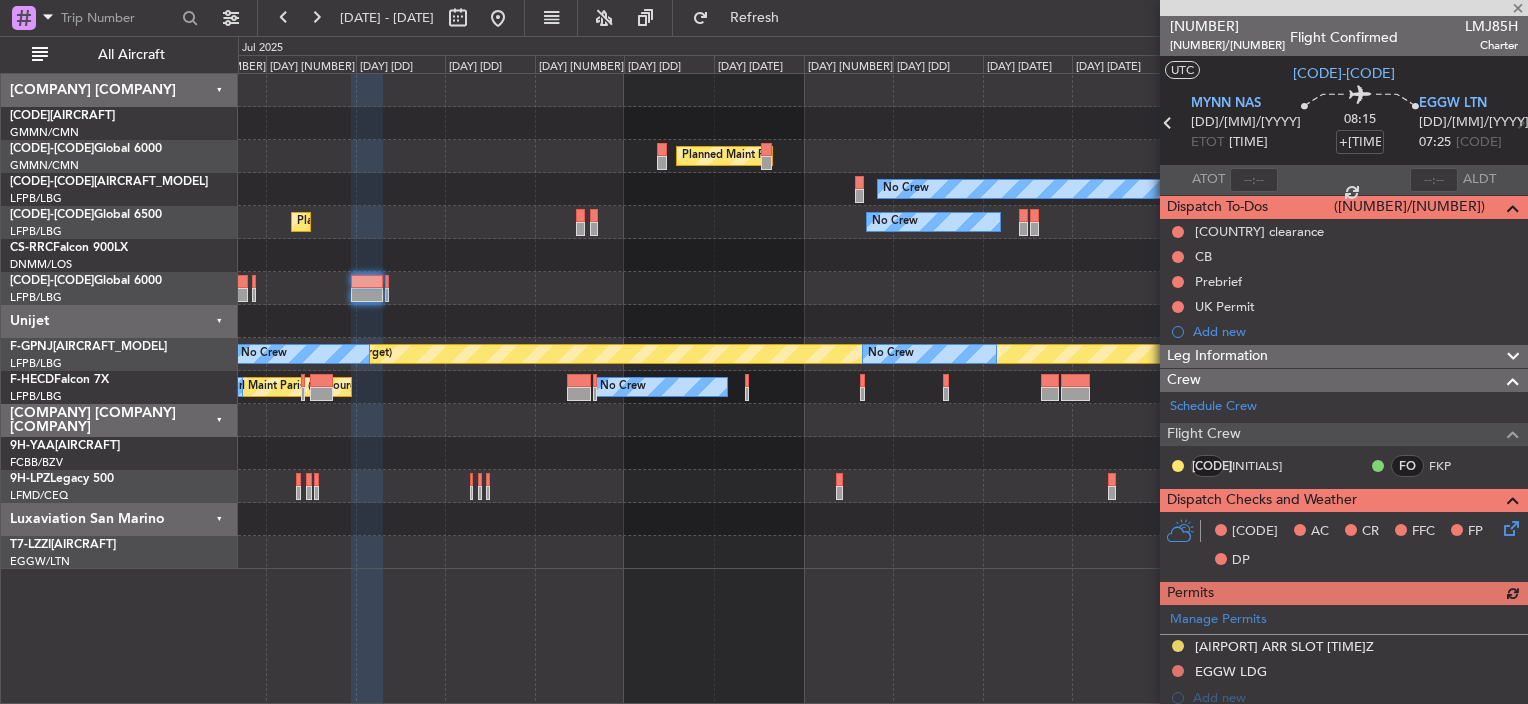 click on "Planned Maint [CITY] ([AIRPORT])
No Crew
No Crew
Planned Maint [CITY] ([AIRPORT])
Planned Maint [CITY] ([AIRPORT])
No Crew
No Crew
No Crew
No Crew
A/CUnavailable
No Crew
No Crew
No Crew
Planned Maint [CITY] ([AIRPORT])
No Crew
No Crew
No Crew
No Crew
Planned Maint [CITY] ([AIRPORT])
No Crew
No Crew
No Crew
No Crew
Planned Maint [CITY] ([AIRPORT])
No Crew
No Crew
No Crew
No Crew
Planned Maint [CITY] ([AIRPORT])
A/C Unavailable
No Crew
No Crew
No Crew
No Crew
Planned Maint [CITY] ([AIRPORT])
No Crew
No Crew
No Crew
No Crew
Planned Maint [CITY] ([AIRPORT])
No Crew
No Crew
Unplanned Maint [CITY] ([AIRPORT])
Planned Maint [CITY] ([AIRPORT])" at bounding box center (882, 321) 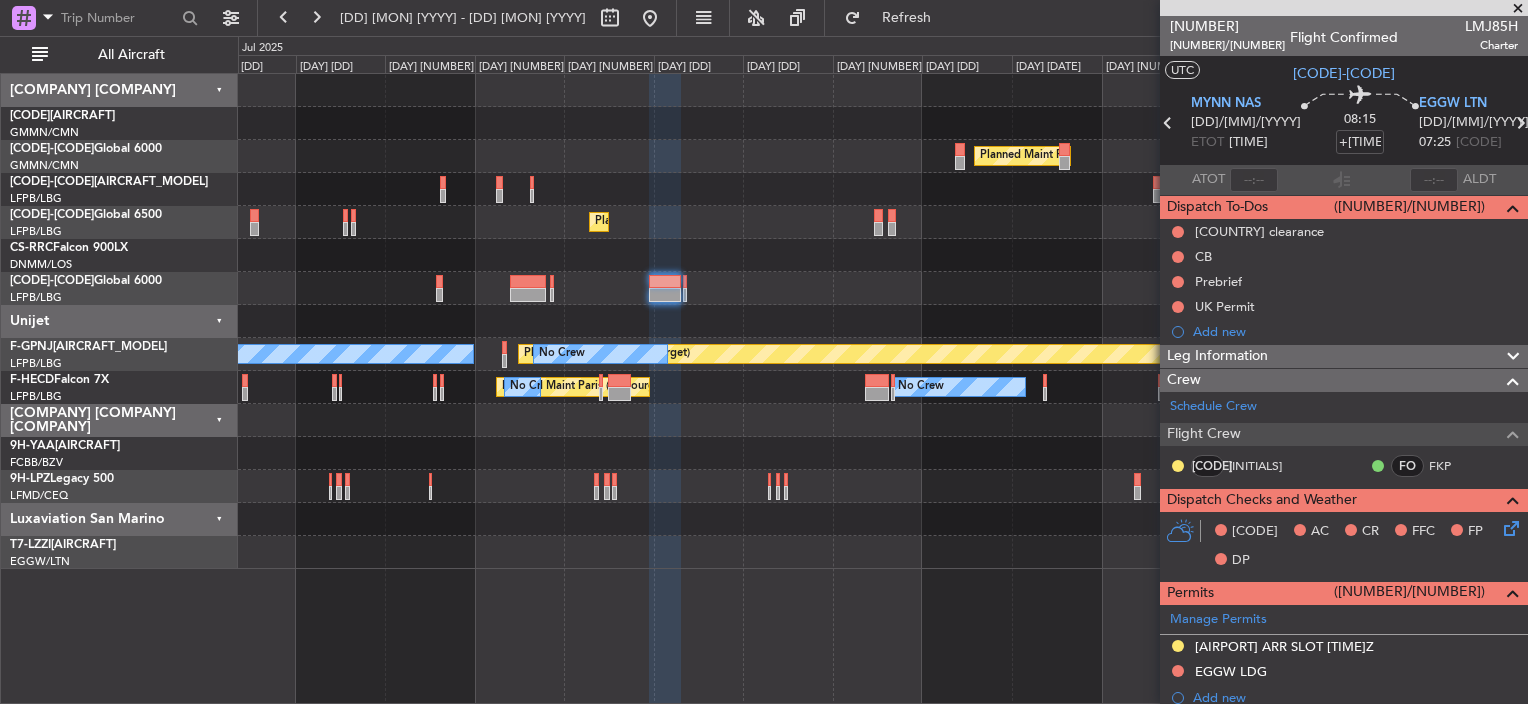 click on "Planned Maint Paris (Le Bourget)" at bounding box center (882, 156) 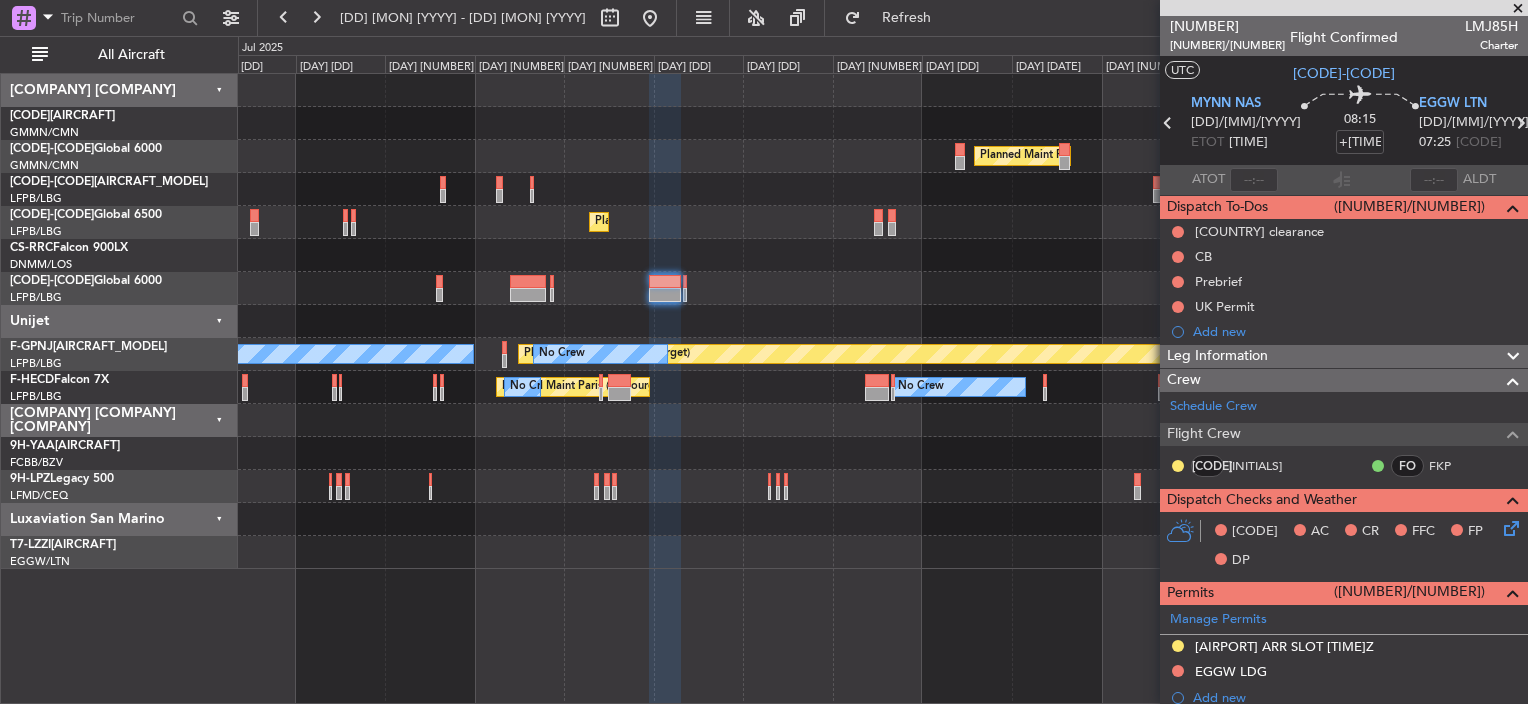 click on "Planned Maint [CITY] ([AIRPORT])
Planned Maint [CITY]
No Crew
Planned Maint [CITY] ([AIRPORT])
Unplanned Maint [CITY] ([AIRPORT])
A/C Unavailable
Planned Maint [CITY] ([AIRPORT])
Planned Maint [CITY] ([AIRPORT])
Planned Maint [CITY] ([AIRPORT])
A/C Unavailable
Planned Maint [CITY] ([AIRPORT])
No Crew
No Crew
No Crew
No Crew
Planned Maint [CITY] ([AIRPORT])
No Crew
No Crew
No Crew
No Crew
Planned Maint [CITY] ([AIRPORT])
No Crew
No Crew
Unplanned Maint [CITY] ([AIRPORT])
Planned Maint [CITY] ([AIRPORT])
Planned Maint [CITY] ([AIRPORT])
Planned Maint [CITY] ([AIRPORT])
A/C Unavailable
Planned Maint [CITY] ([AIRPORT])
No Crew
No Crew
No Crew
No Crew
Planned Maint [CITY] ([AIRPORT])
No Crew
No Crew
Unplanned Maint [CITY] ([AIRPORT])
Planned Maint [CITY] ([AIRPORT])" at bounding box center (882, 321) 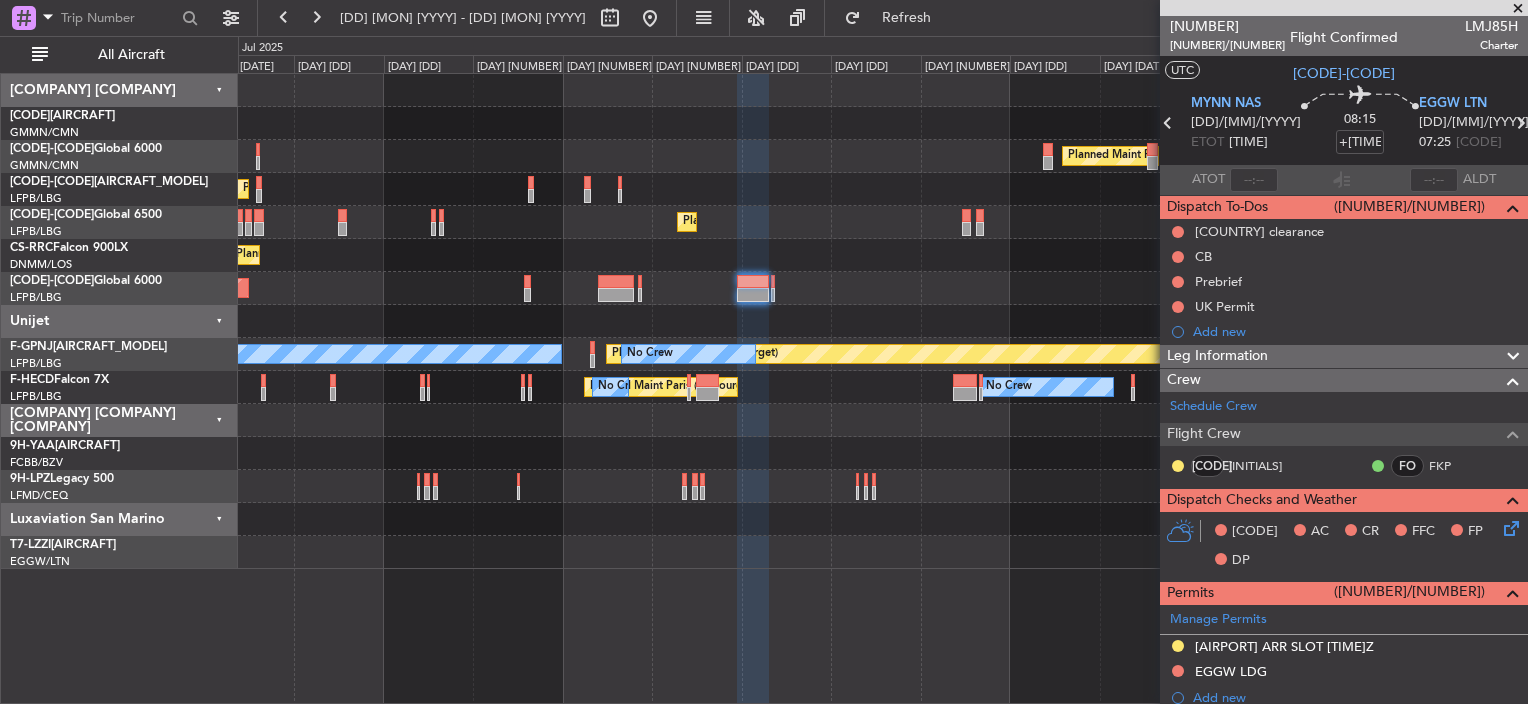 click on "No Crew
Planned Maint Paris (Le Bourget)
Unplanned Maint Paris (Le Bourget)
A/C Unavailable
Planned Maint Paris (Le Bourget)" at bounding box center [882, 222] 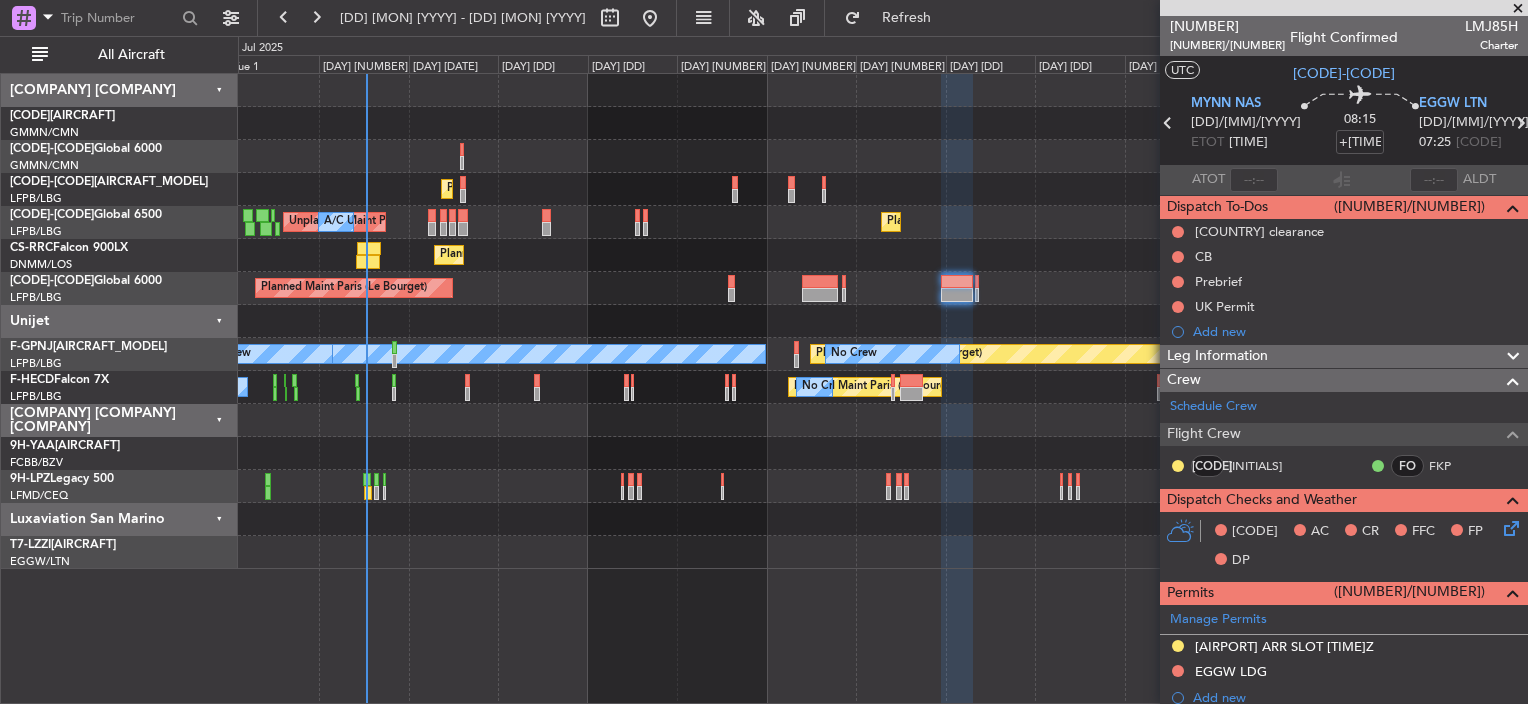 click on "Planned Maint Paris (Le Bourget)" at bounding box center (882, 255) 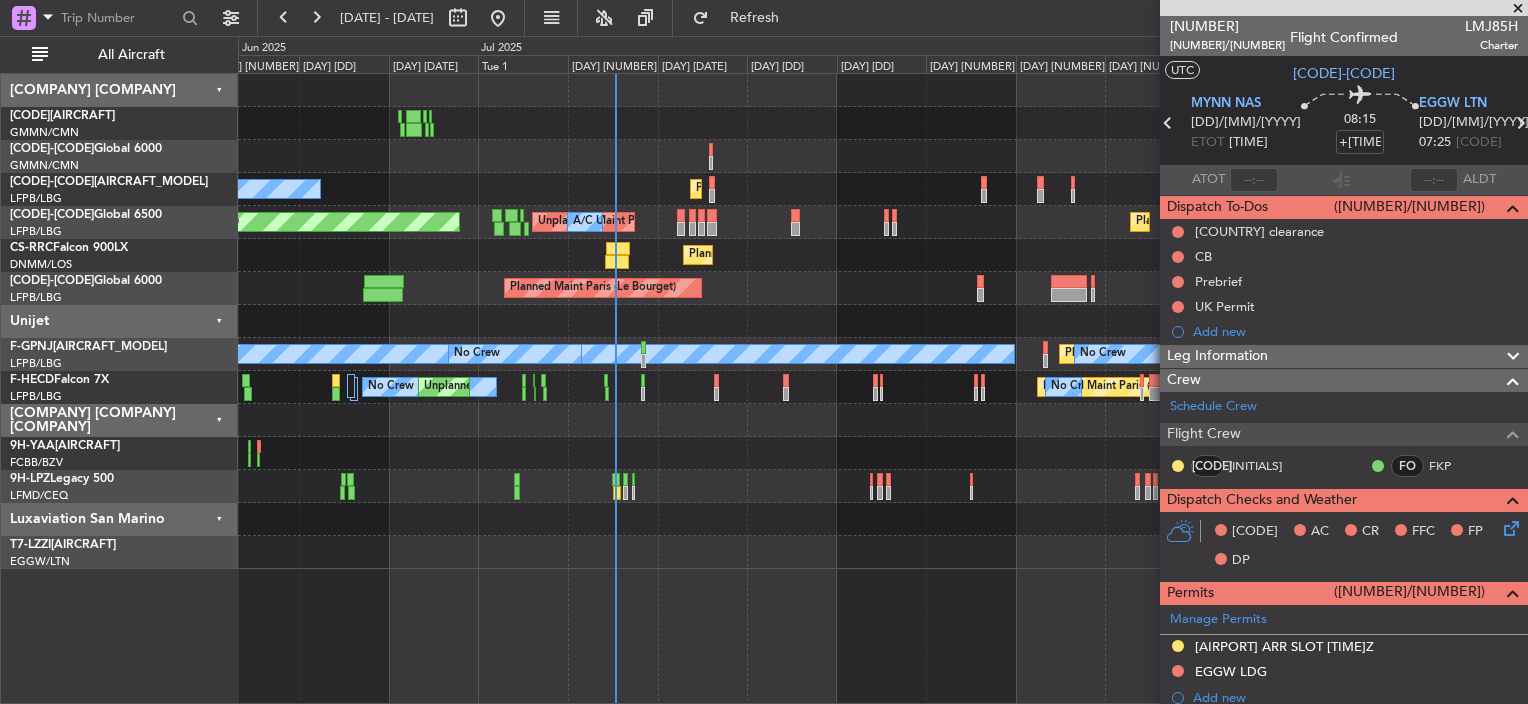 click on "Planned Maint Paris (Le Bourget)" at bounding box center [882, 156] 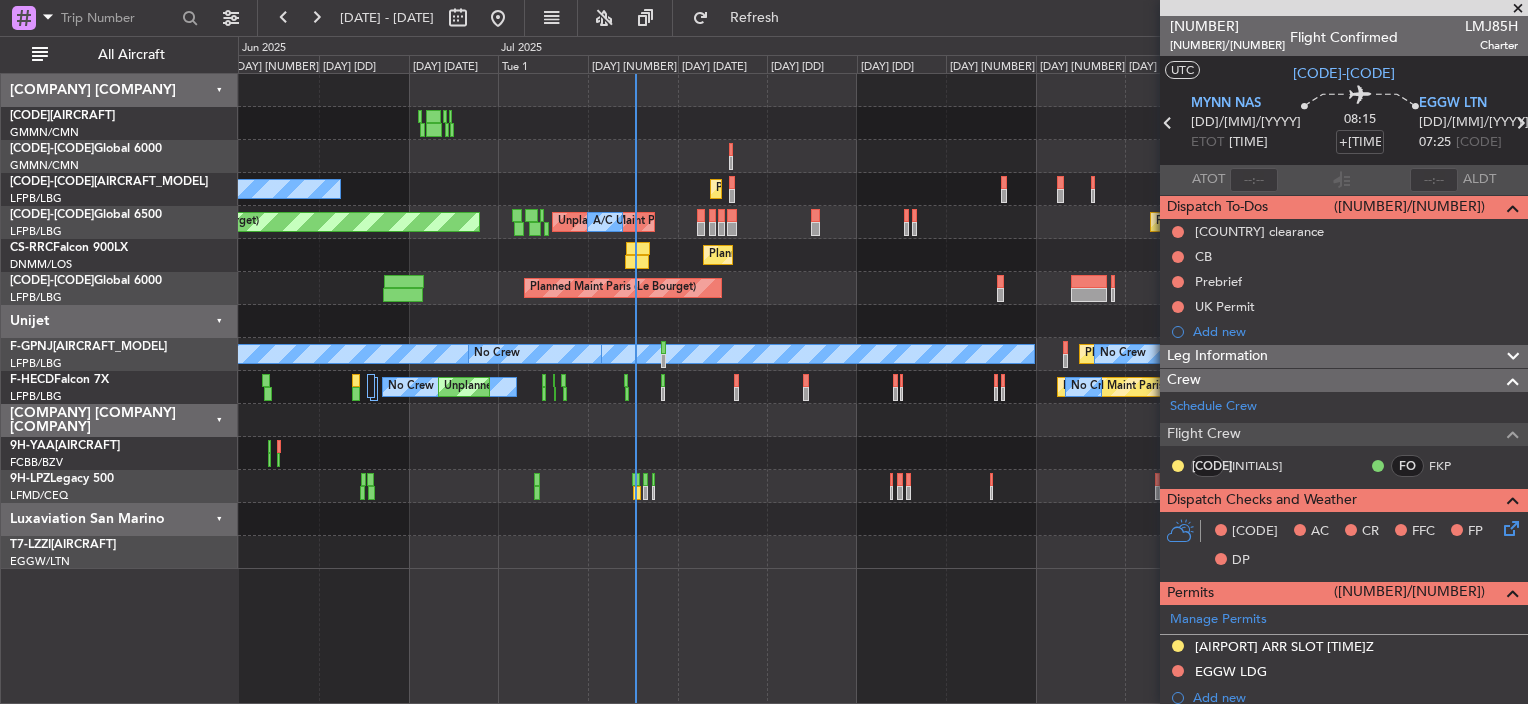 click on "Planned Maint [CITY] ([AIRPORT])
Planned Maint [CITY]
No Crew
No Crew
Planned Maint [CITY] ([AIRPORT])
Unplanned Maint [CITY] ([AIRPORT])
A/C Unavailable
Planned Maint [CITY] ([AIRPORT])
A/C Unavailable
No Crew
No Crew
Unplanned Maint [CITY] ([AIRPORT])
Planned Maint [CITY] ([AIRPORT])
Planned Maint [CITY] ([AIRPORT])
Planned Maint [CITY] ([AIRPORT])
A/C Unavailable
Planned Maint [CITY] ([AIRPORT])
No Crew
No Crew
No Crew
No Crew
Planned Maint [CITY] ([AIRPORT])
No Crew
No Crew
Unplanned Maint [CITY] ([AIRPORT])
Planned Maint [CITY] ([AIRPORT])" at bounding box center (882, 321) 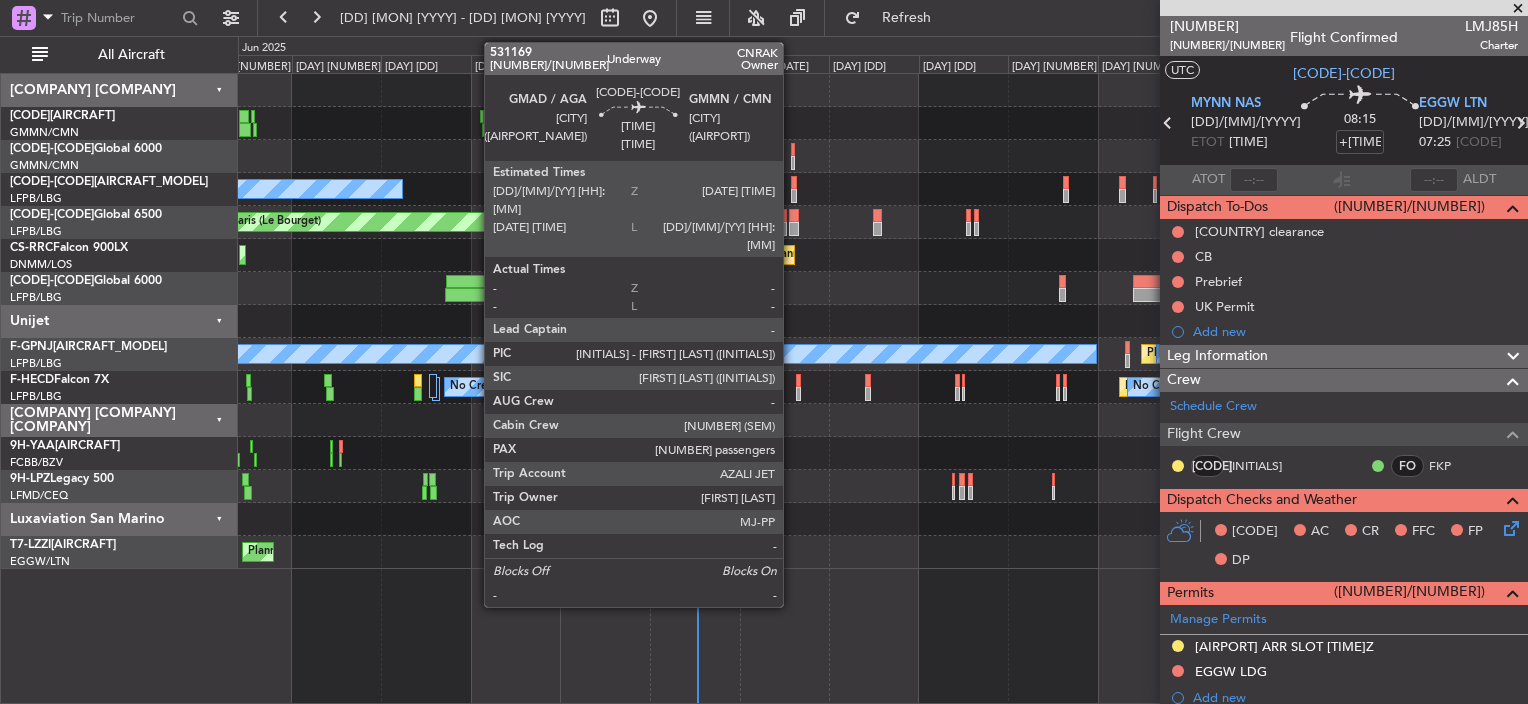click at bounding box center [793, 150] 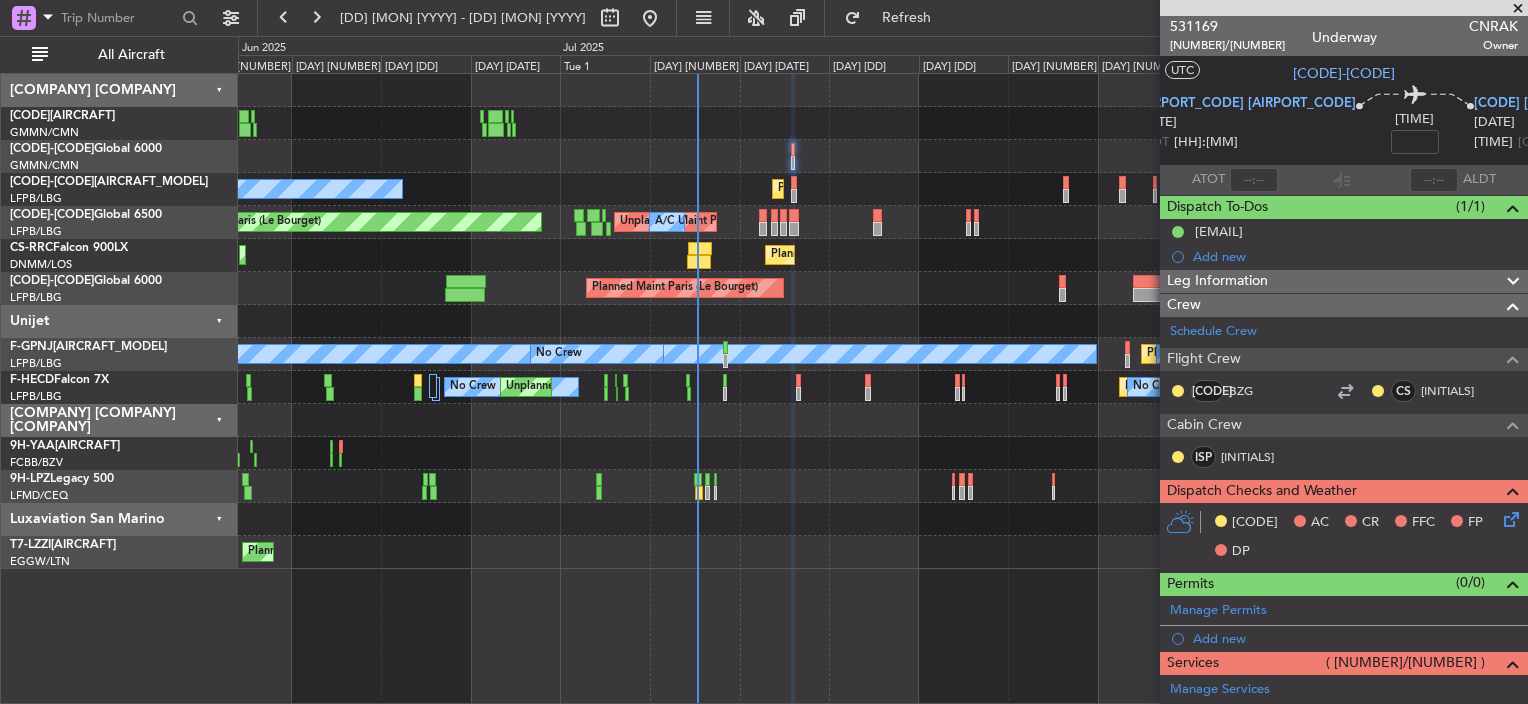 click on "Planned Maint Paris (Le Bourget)
No Crew
Planned Maint Sofia
No Crew
Planned Maint Paris (Le Bourget)
Unplanned Maint Paris (Le Bourget)
A/C Unavailable
Planned Maint Paris (Le Bourget)
A/C Unavailable
Unplanned Maint Paris (Le Bourget)
No Crew
No Crew
Planned Maint Paris (Le Bourget)
Planned Maint Paris (Le Bourget)
Planned Maint Paris (Le Bourget)
Planned Maint Paris (Le Bourget)
Planned Maint Paris (Le Bourget)
No Crew
A/C Unavailable
No Crew
No Crew
Planned Maint Paris (Le Bourget)
No Crew
No Crew
No Crew
Unplanned Maint Paris (Le Bourget)
No Crew
Planned Maint Paris (Le Bourget)
No Crew" at bounding box center (882, 321) 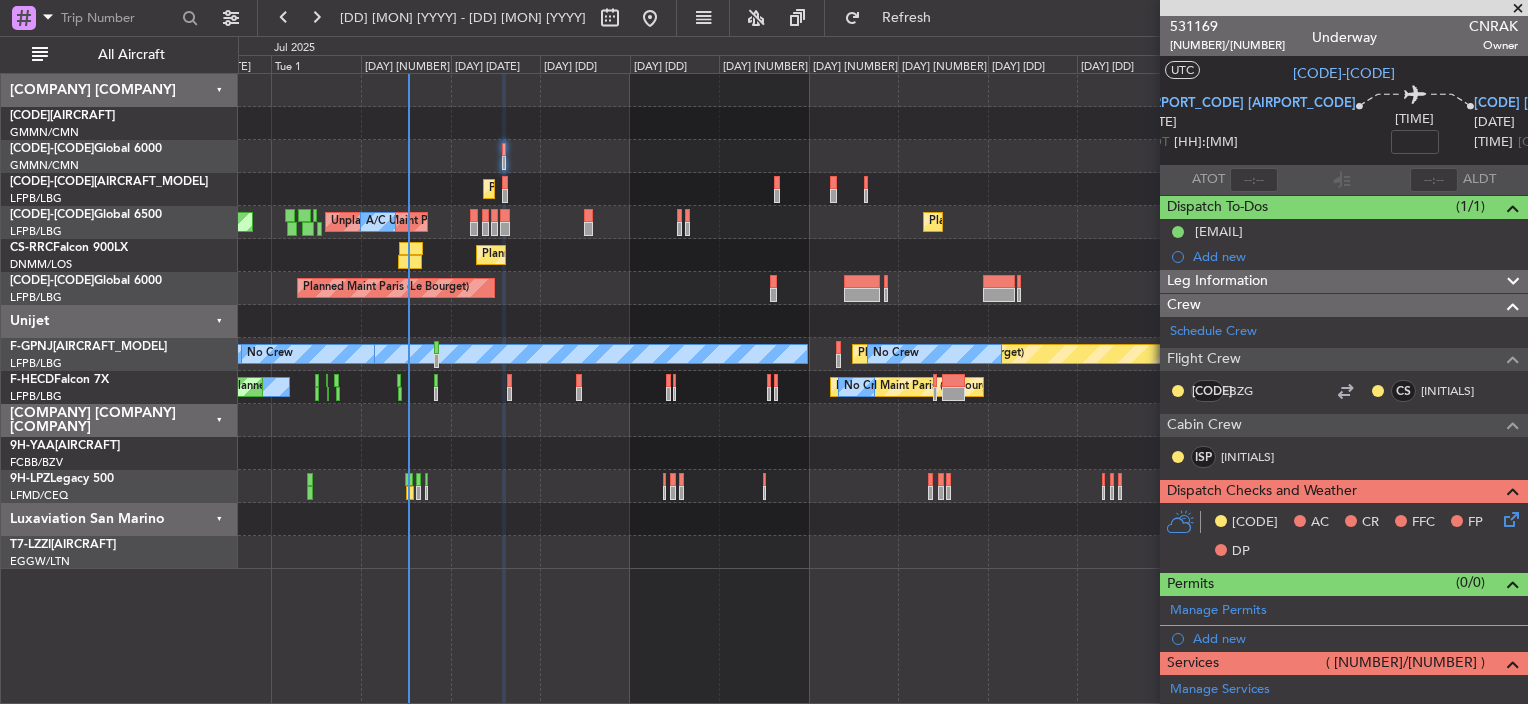 click on "Planned Maint Paris (Le Bourget)" at bounding box center [882, 156] 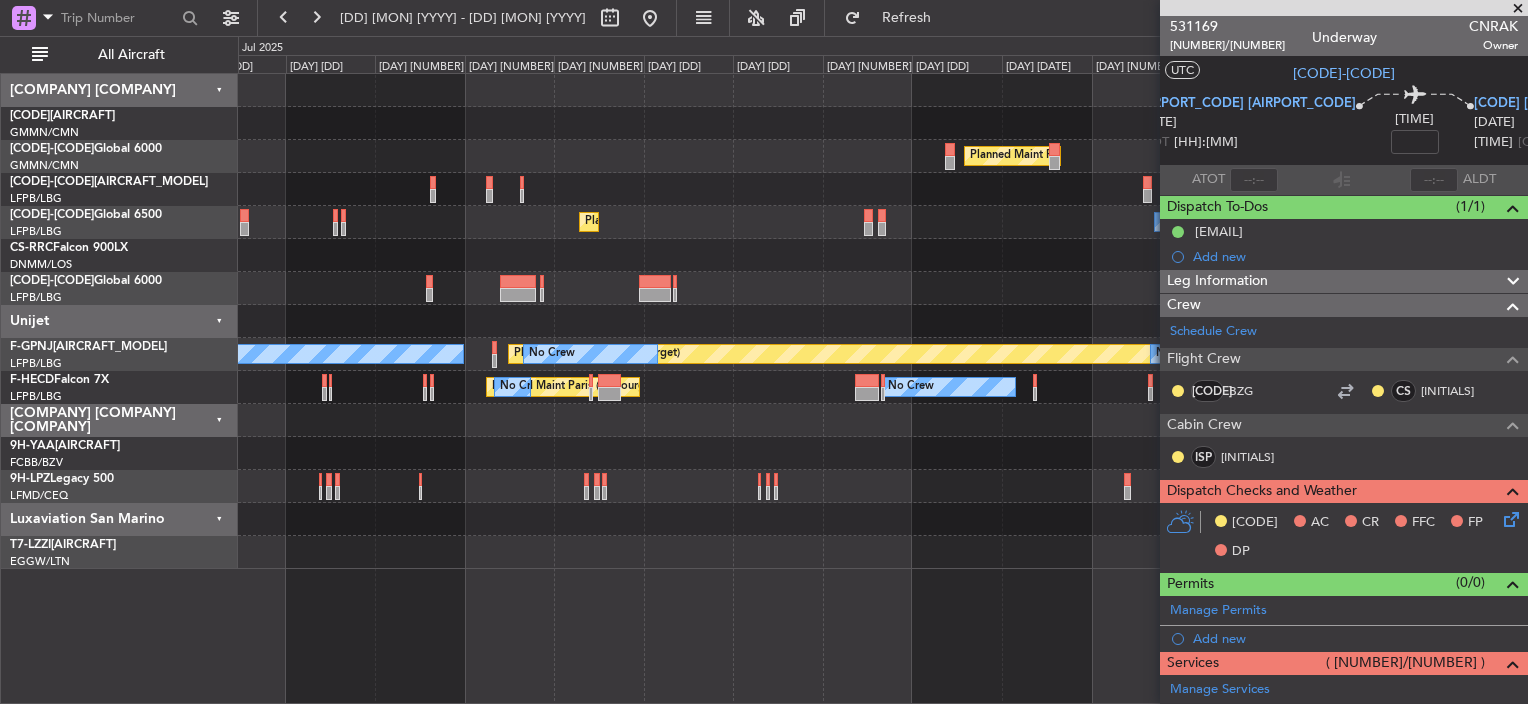 click at bounding box center (882, 123) 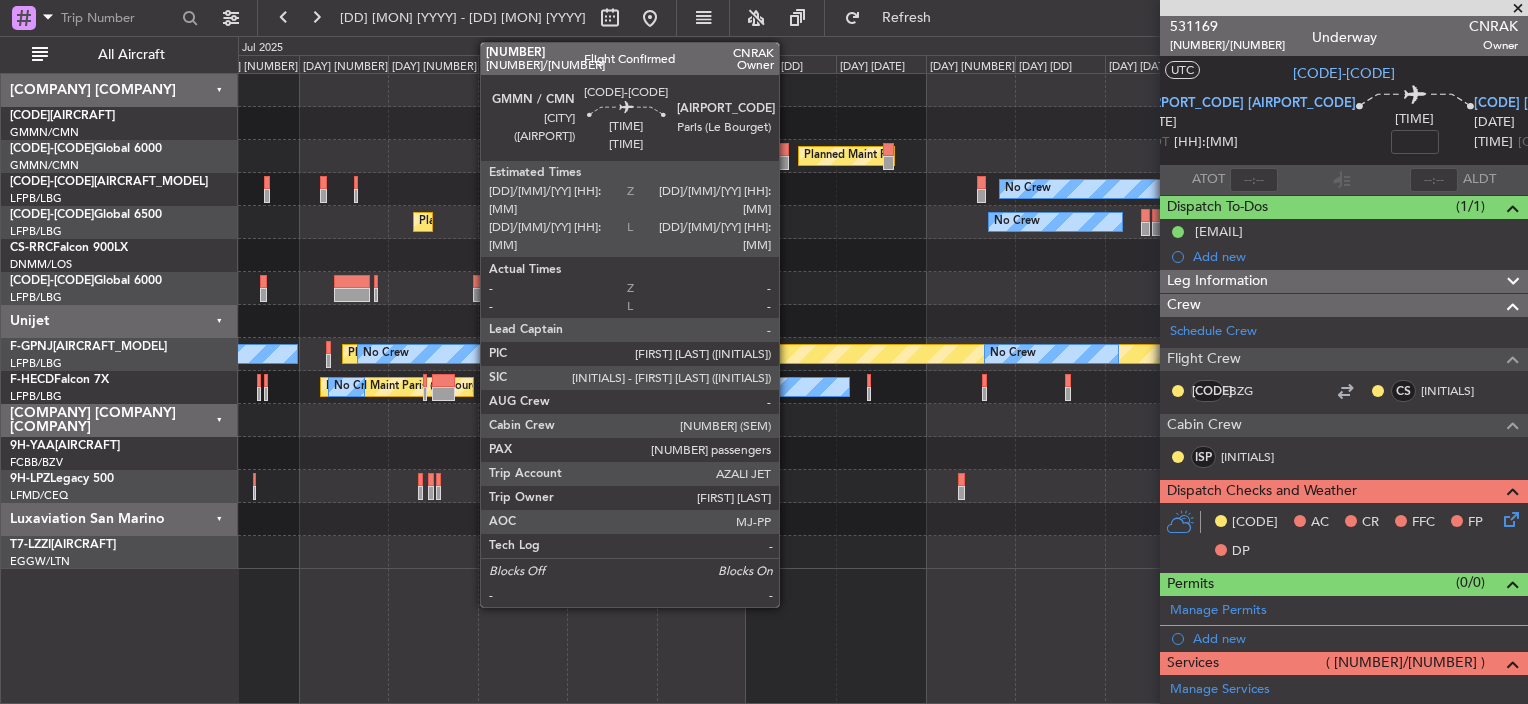 click at bounding box center (784, 150) 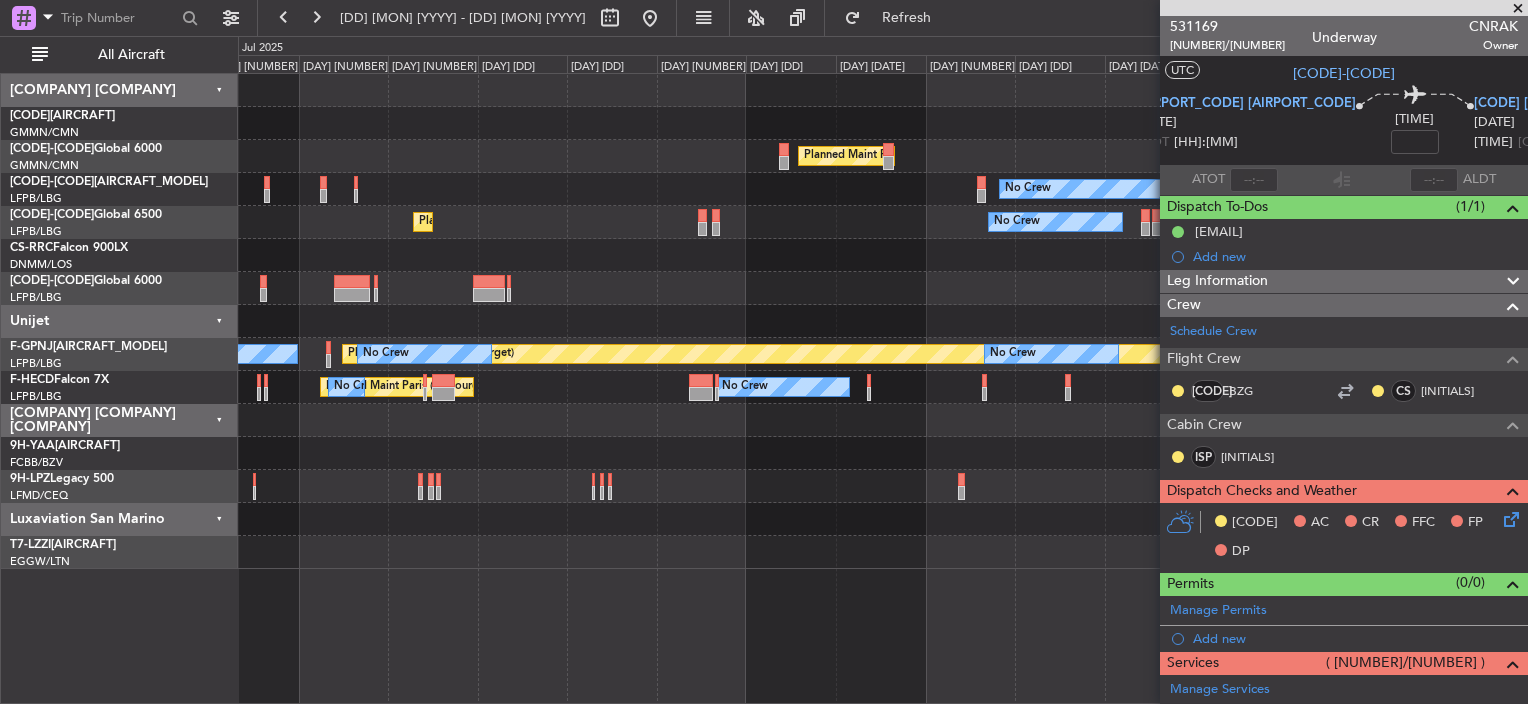 click at bounding box center [882, 123] 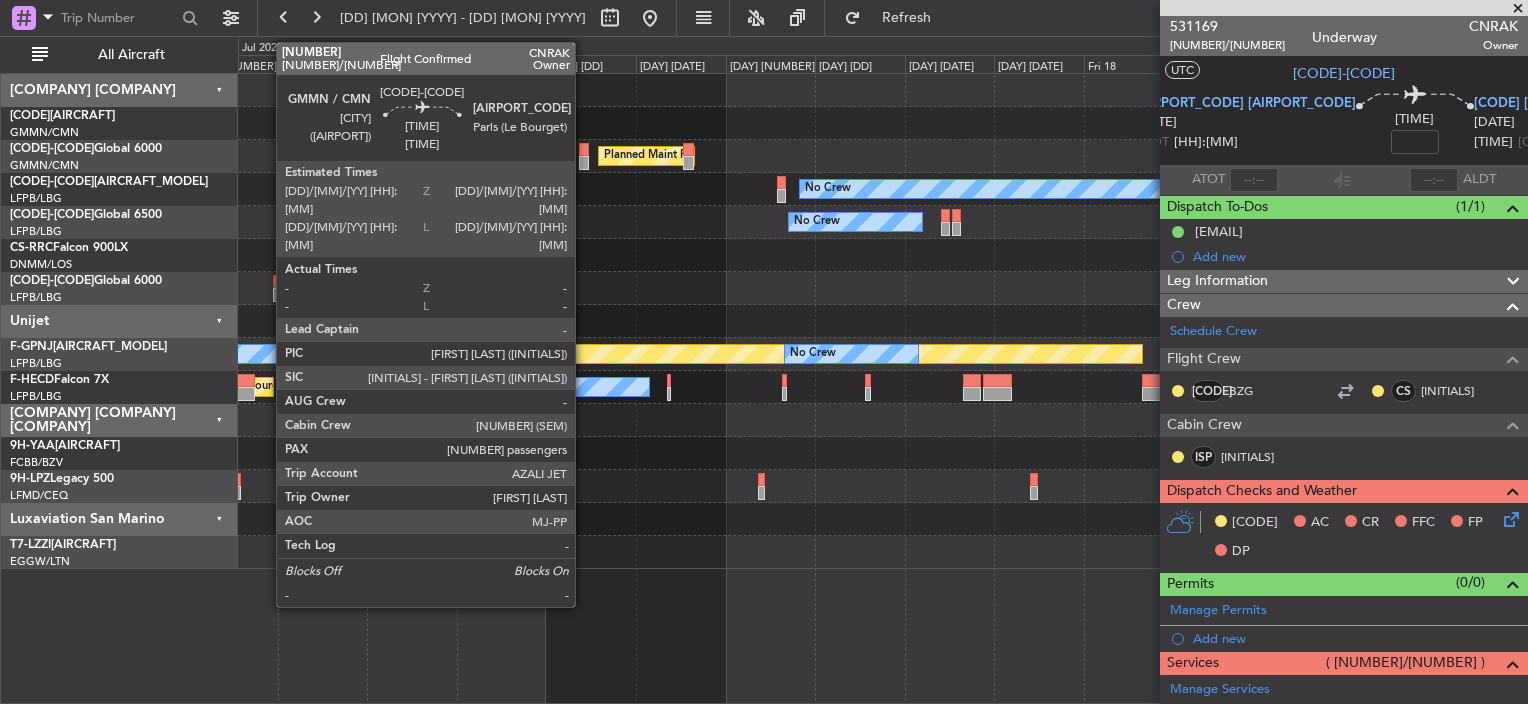 click at bounding box center [584, 163] 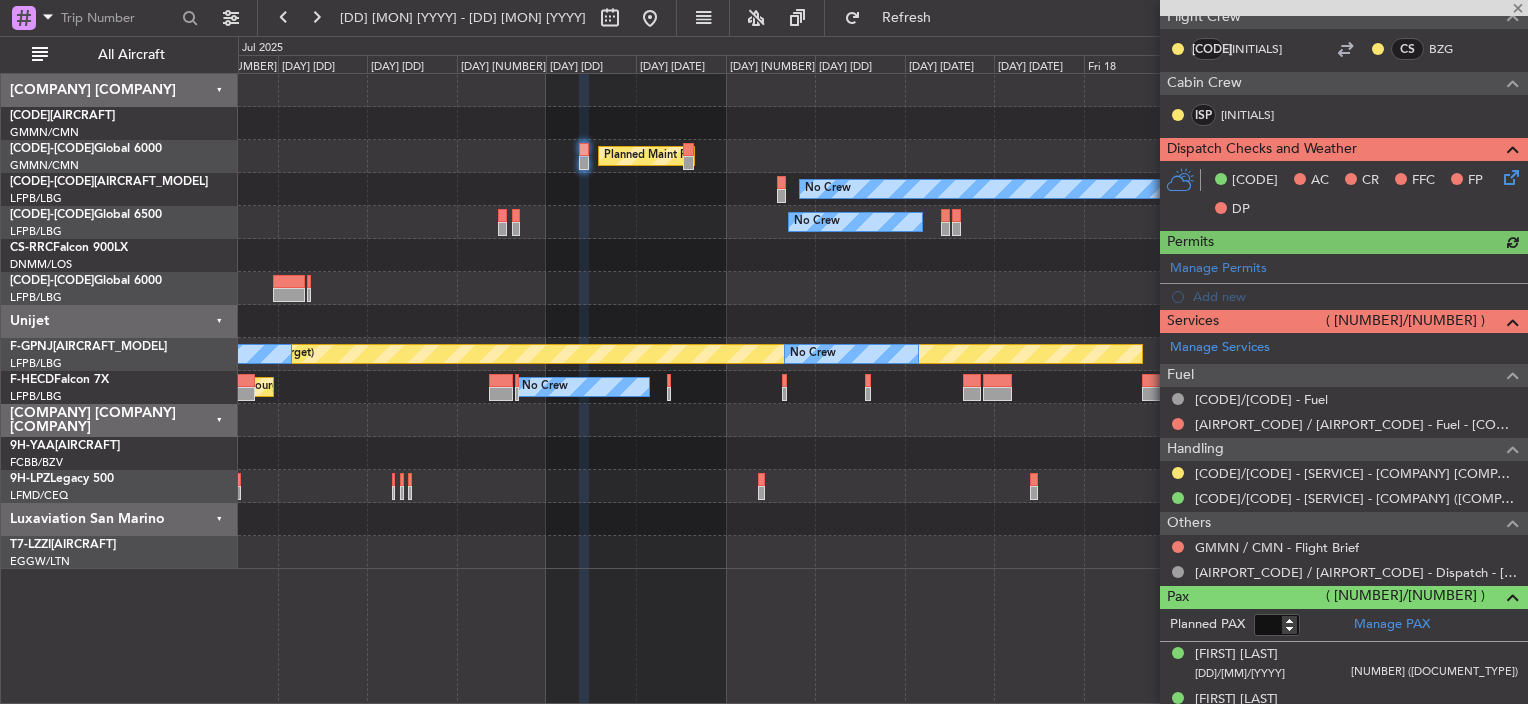 scroll, scrollTop: 486, scrollLeft: 0, axis: vertical 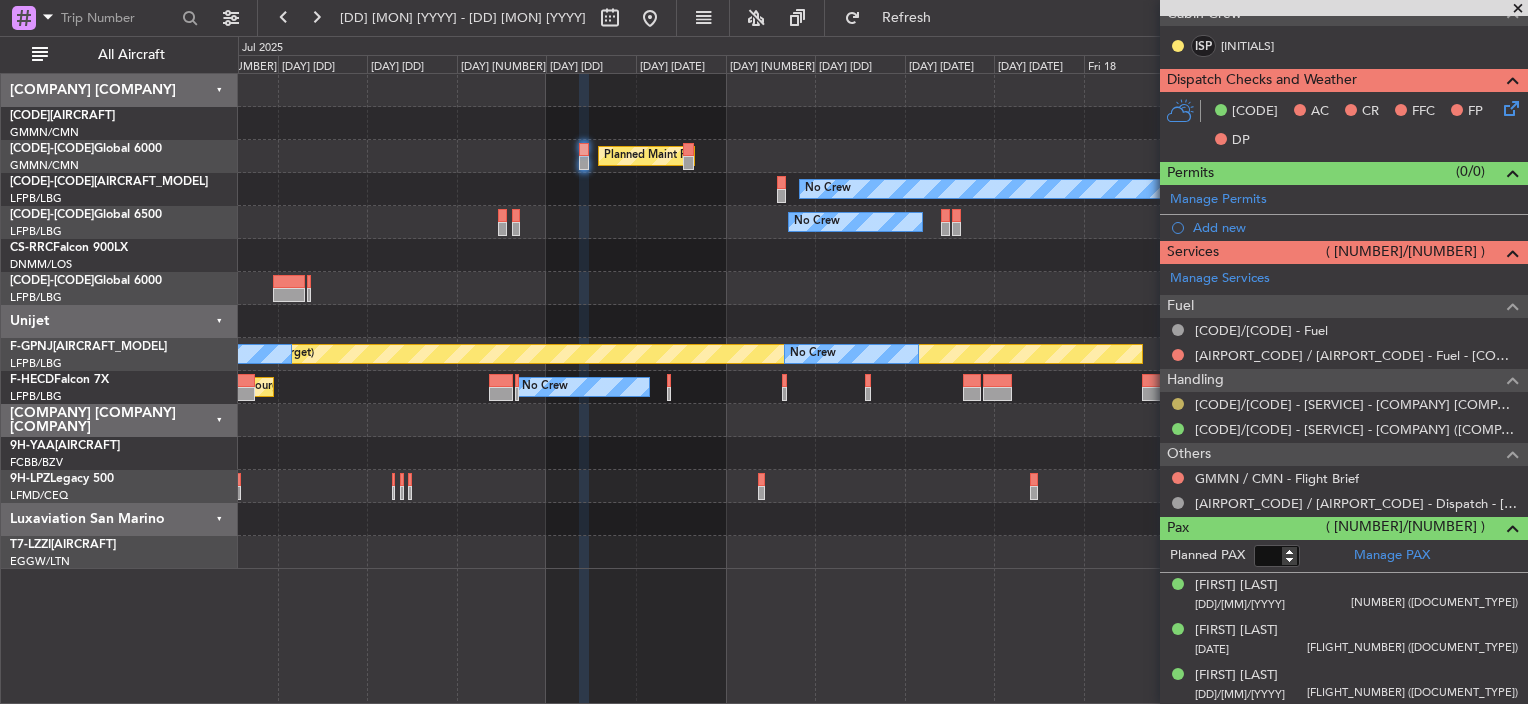 click at bounding box center [1178, 404] 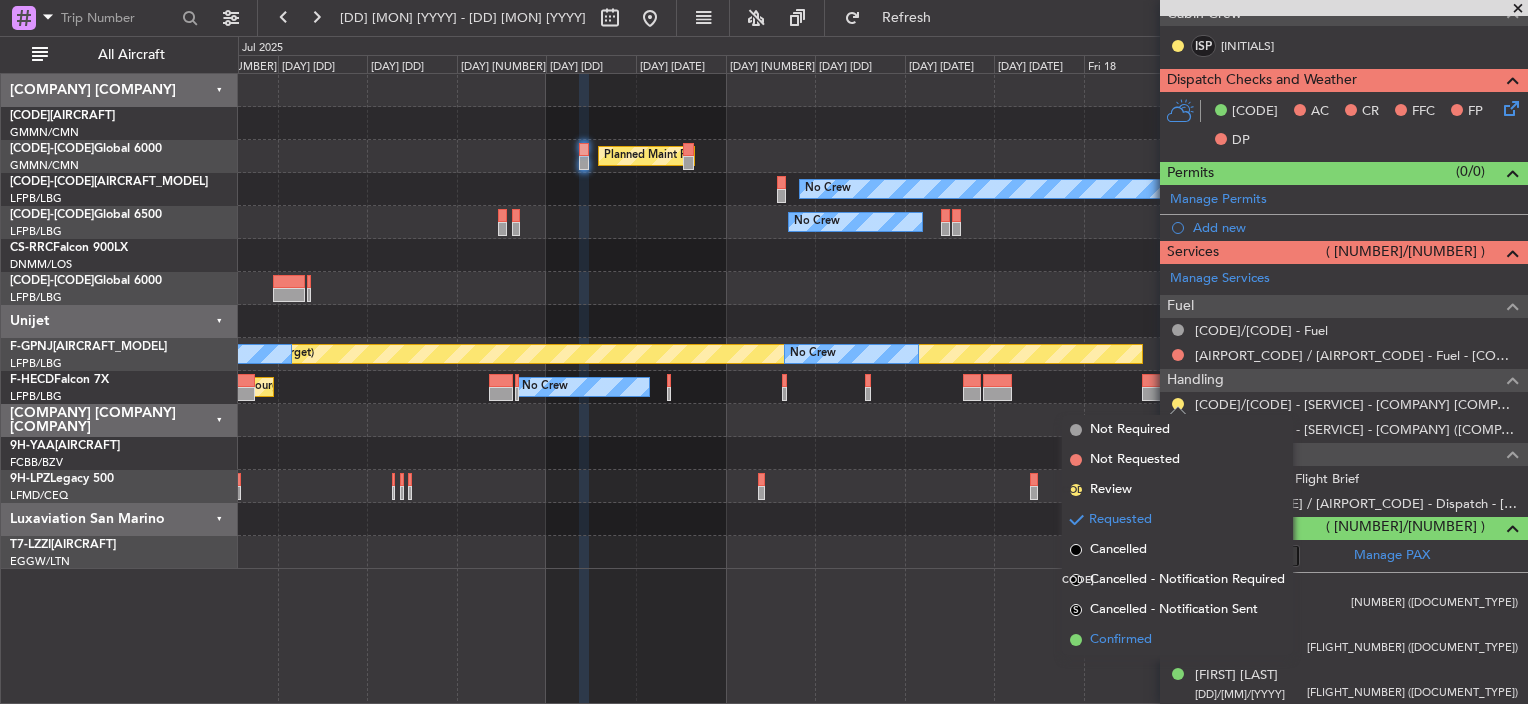 click on "Confirmed" at bounding box center (1130, 430) 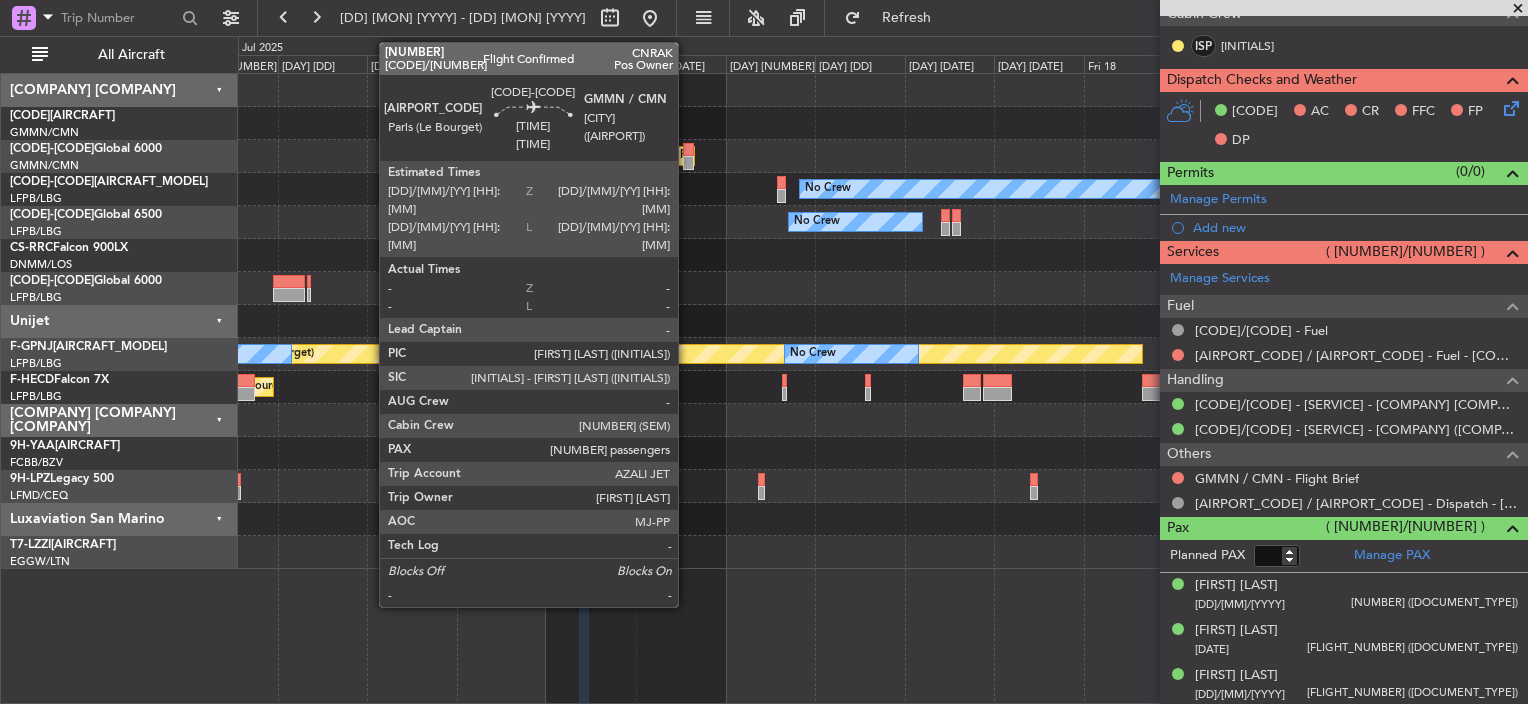 click at bounding box center [584, 163] 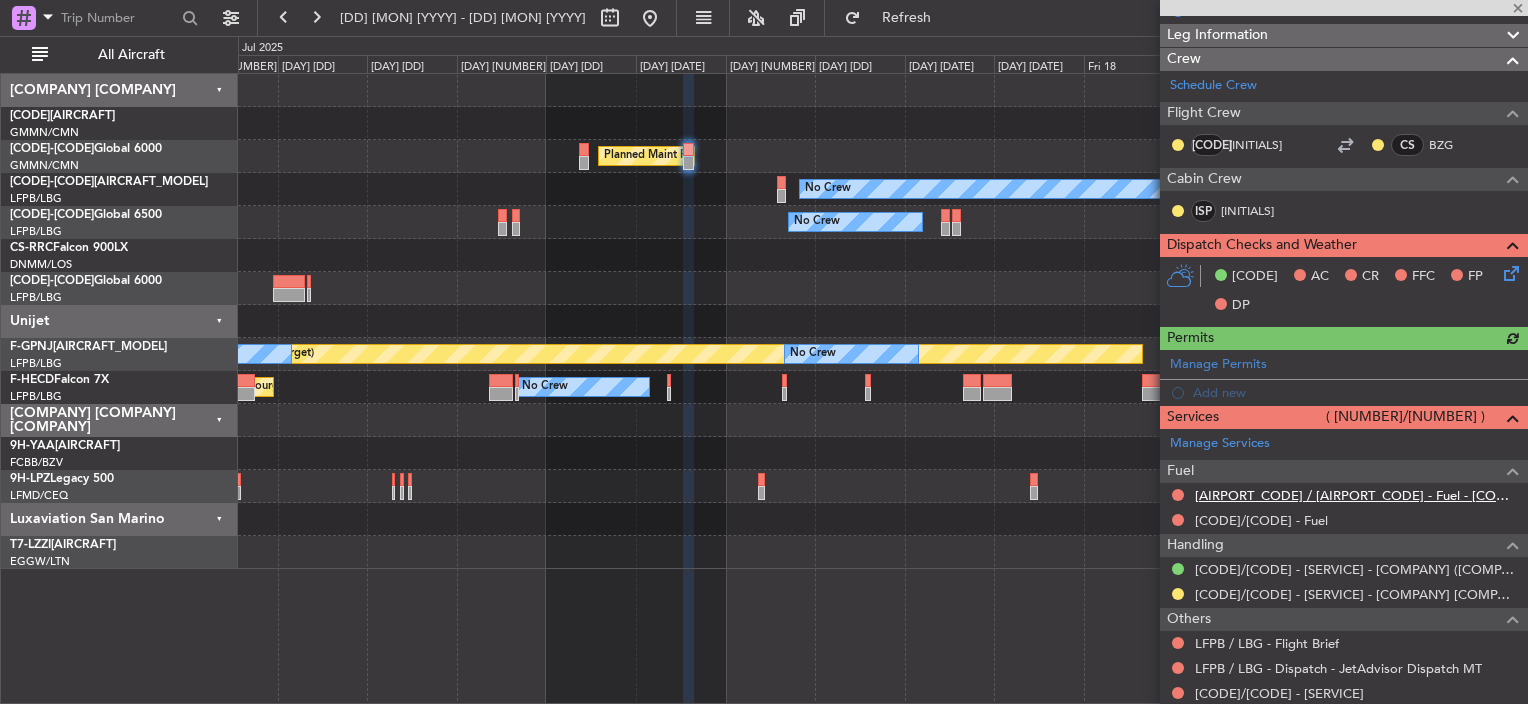scroll, scrollTop: 351, scrollLeft: 0, axis: vertical 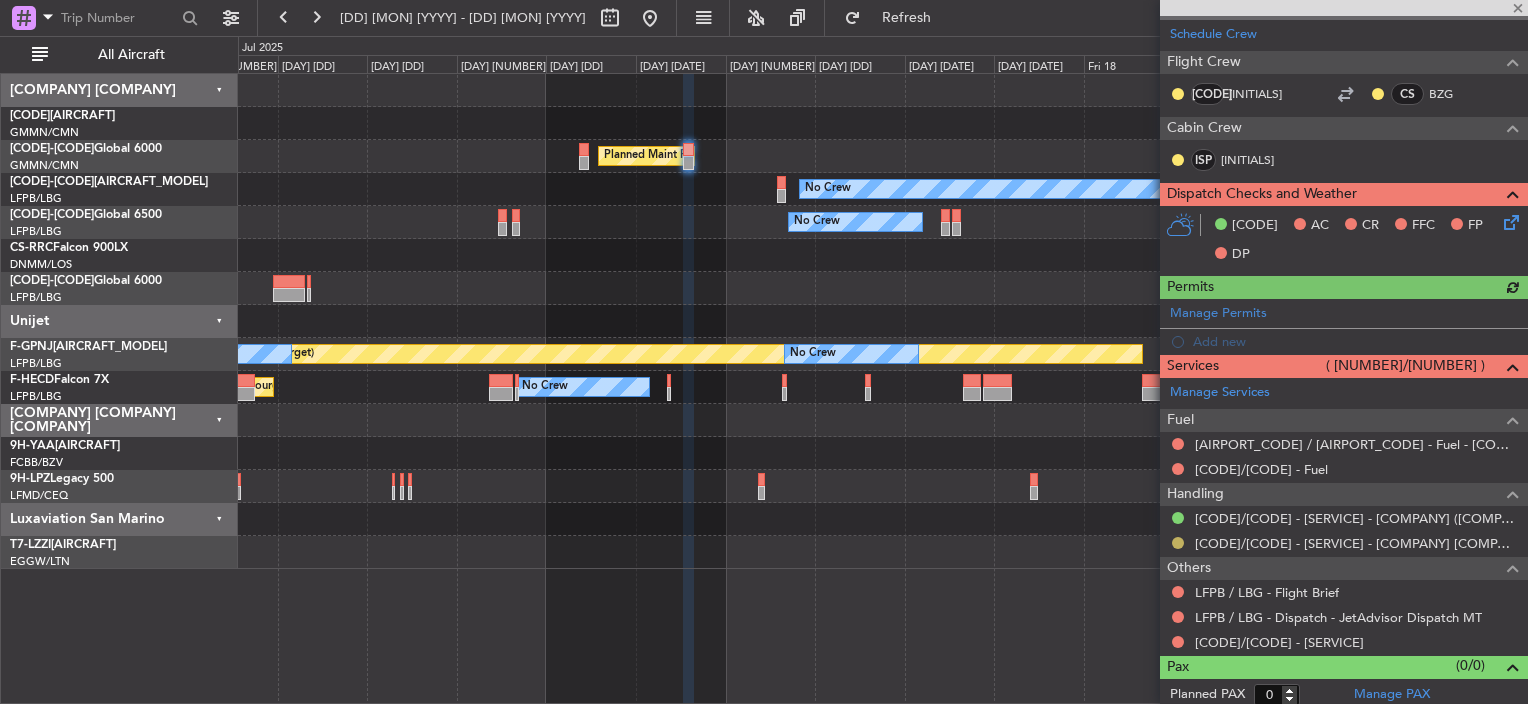 click at bounding box center (1178, 543) 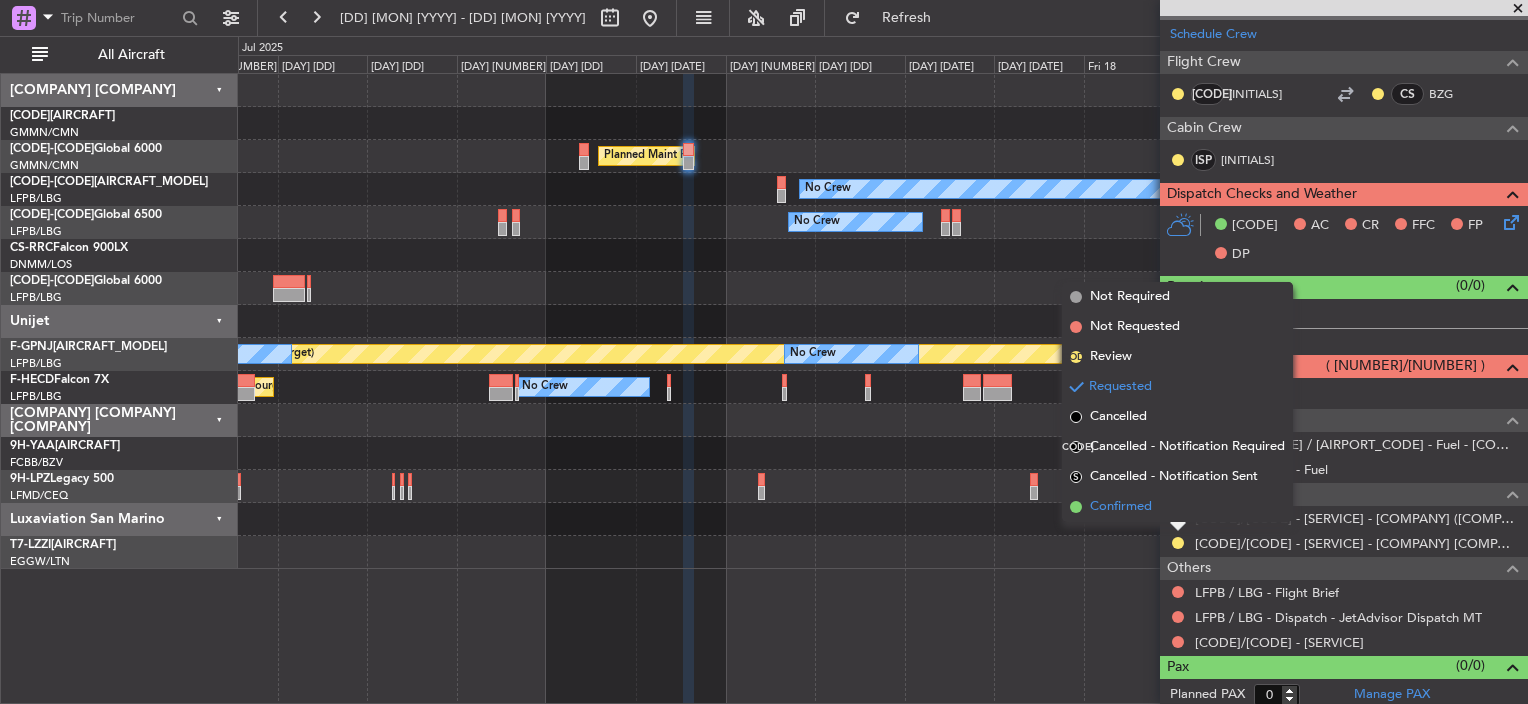 click on "Confirmed" at bounding box center (1130, 297) 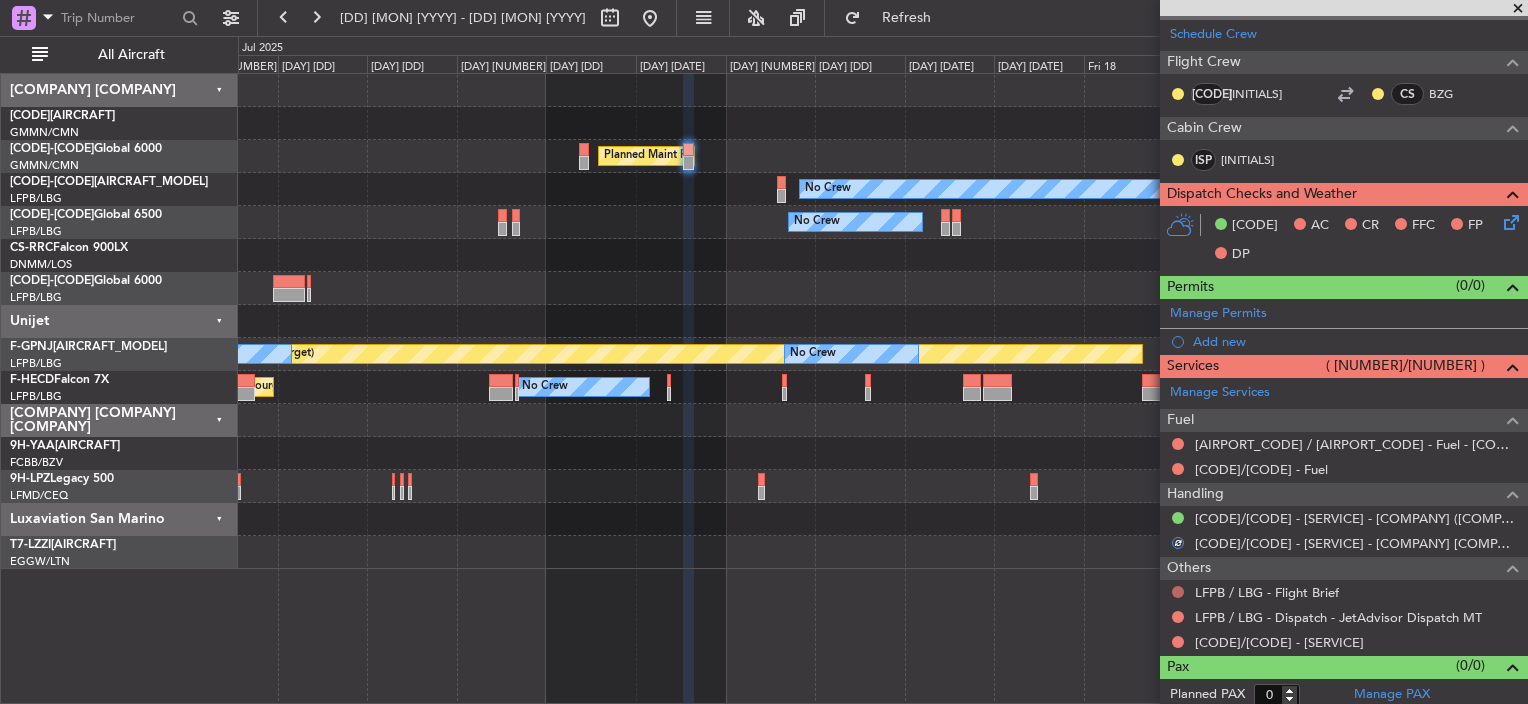 click at bounding box center (1178, 592) 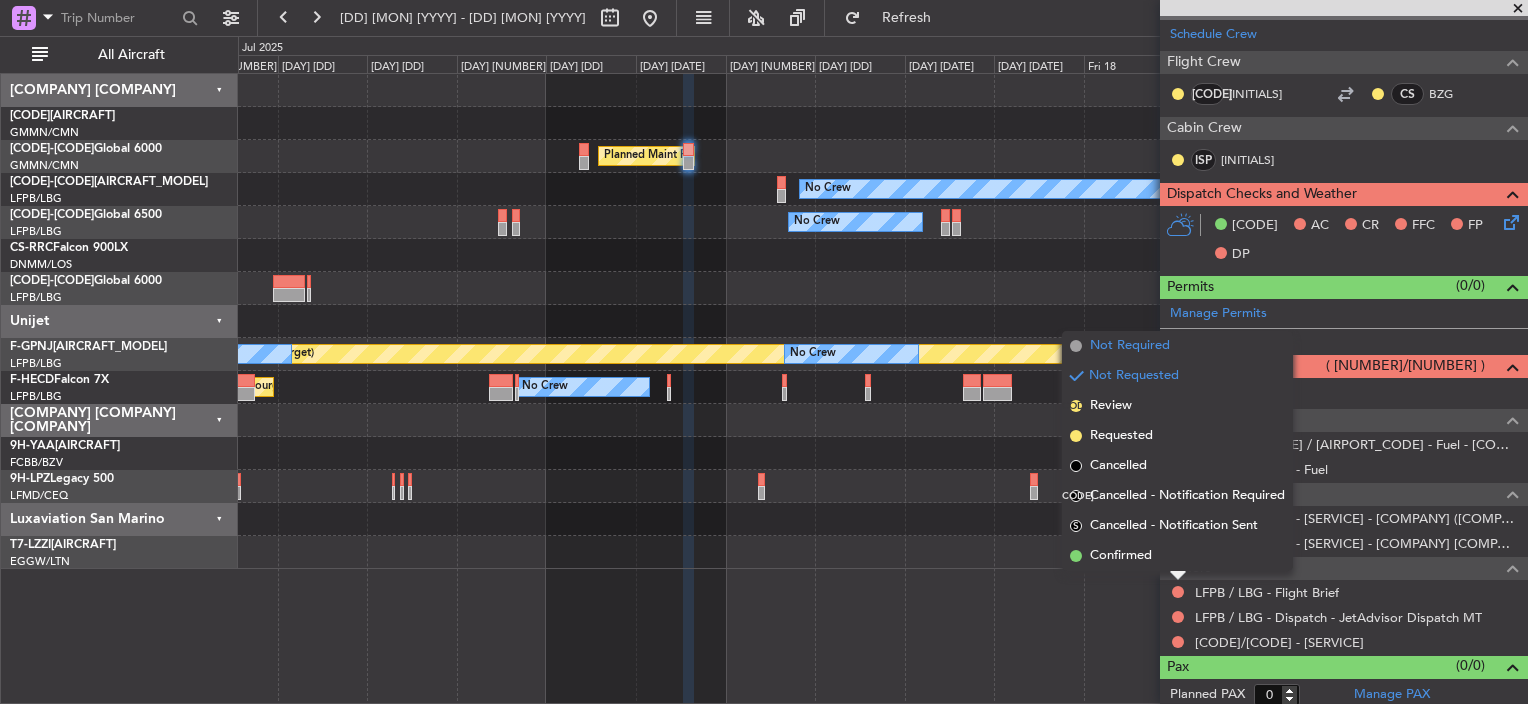 click on "Not Required" at bounding box center (1130, 346) 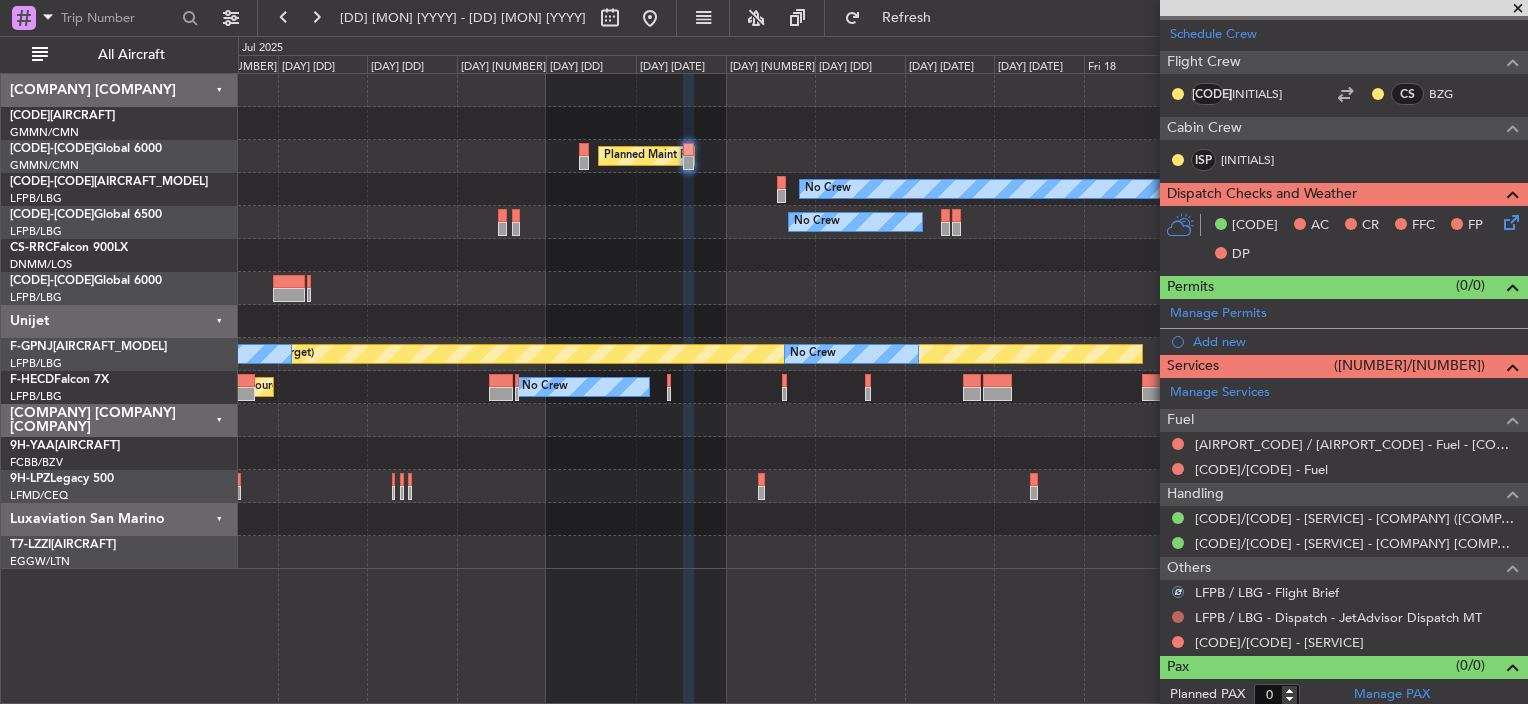 click at bounding box center [1178, 617] 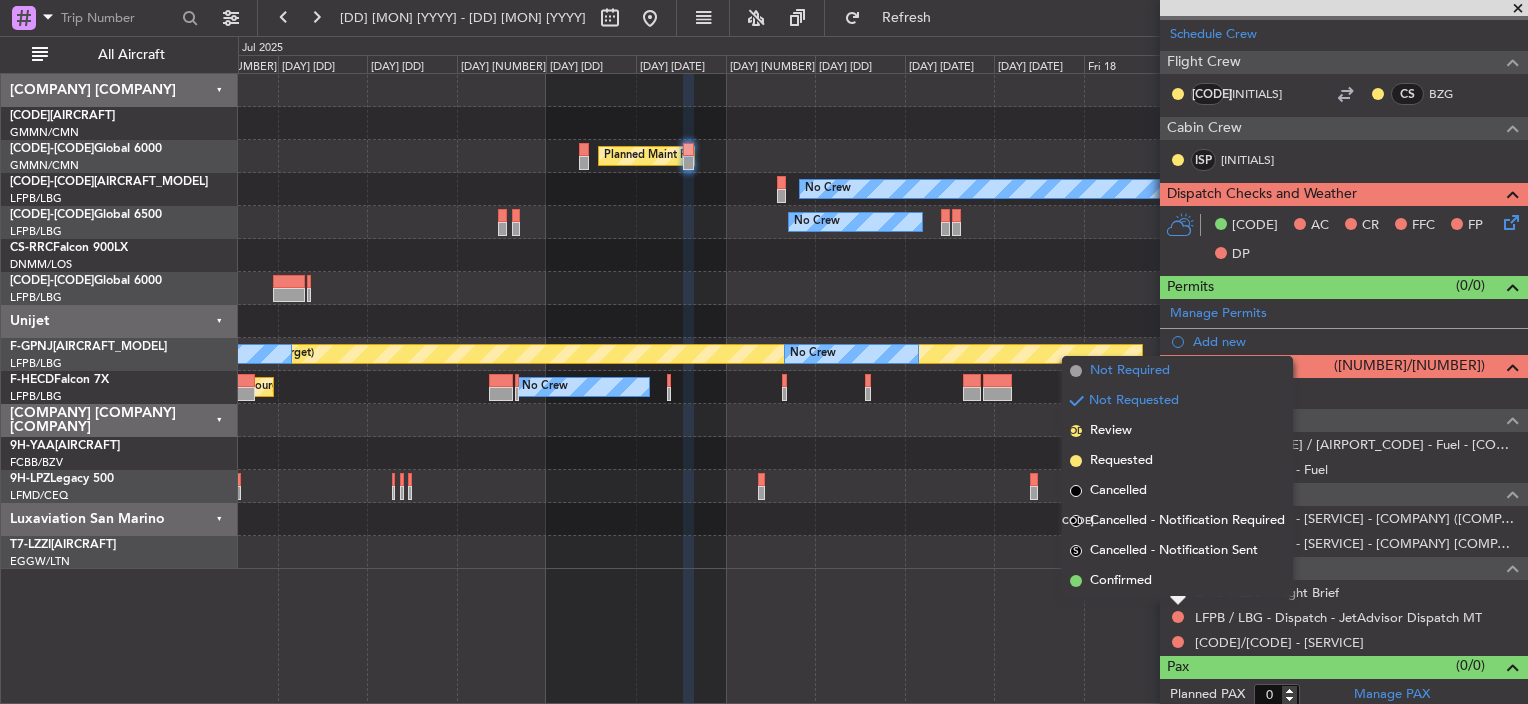 click on "Not Required" at bounding box center (1130, 371) 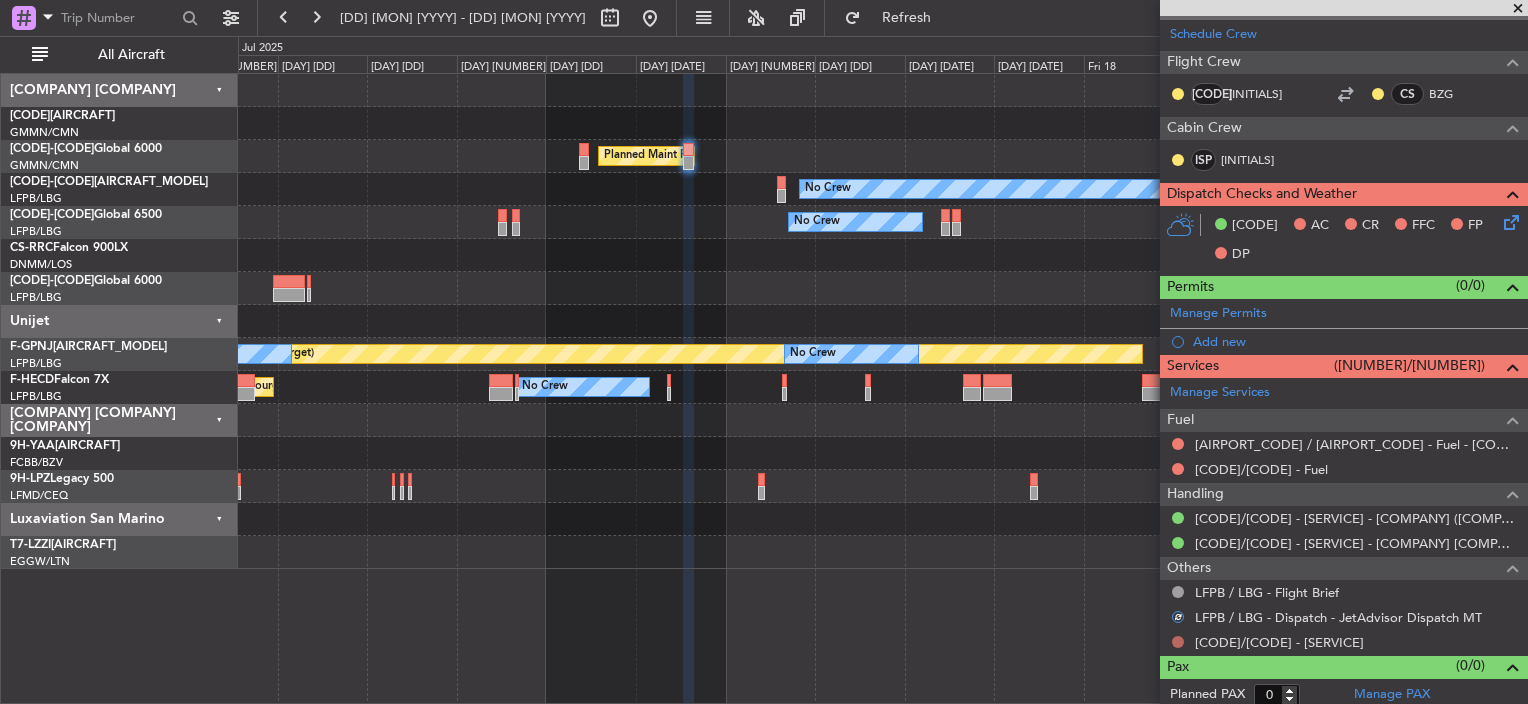 click at bounding box center [1178, 642] 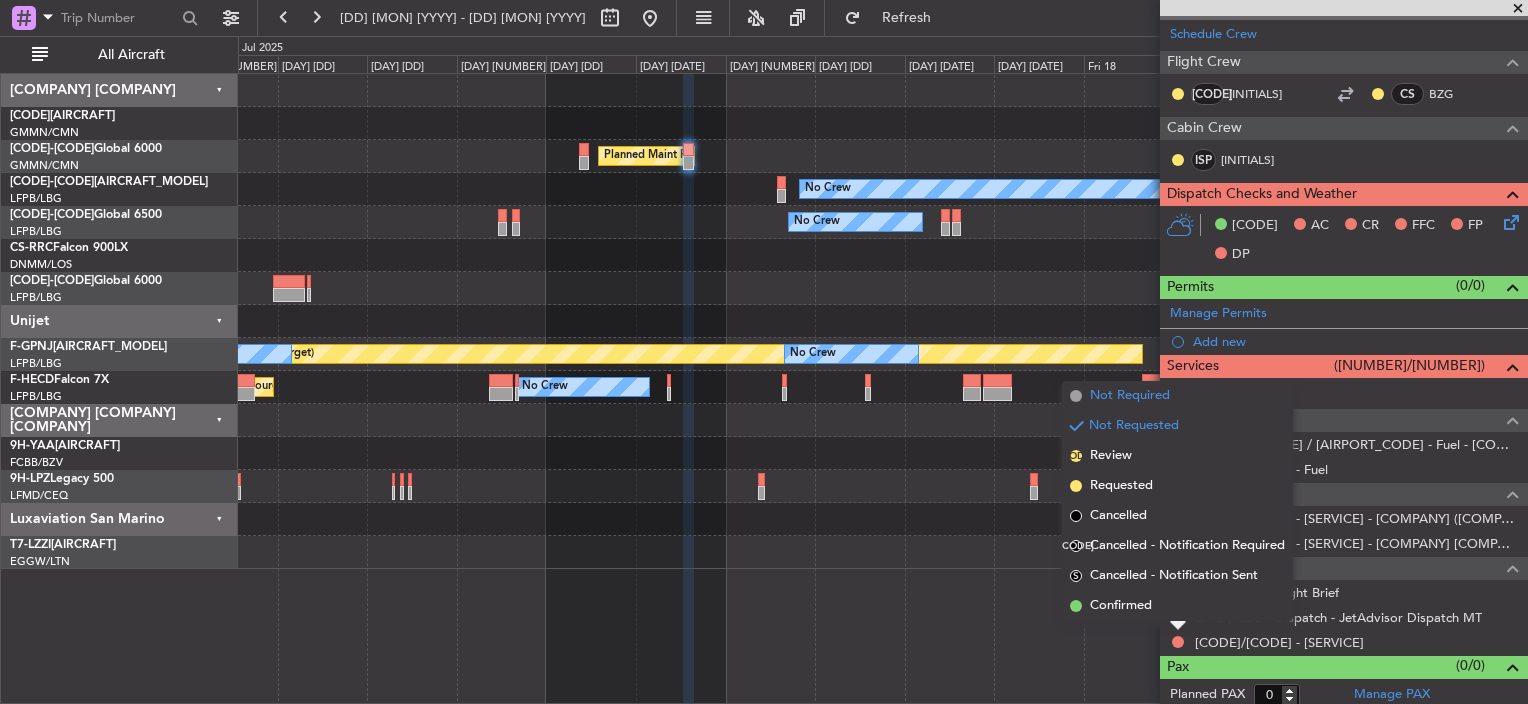 click on "Not Required" at bounding box center (1177, 396) 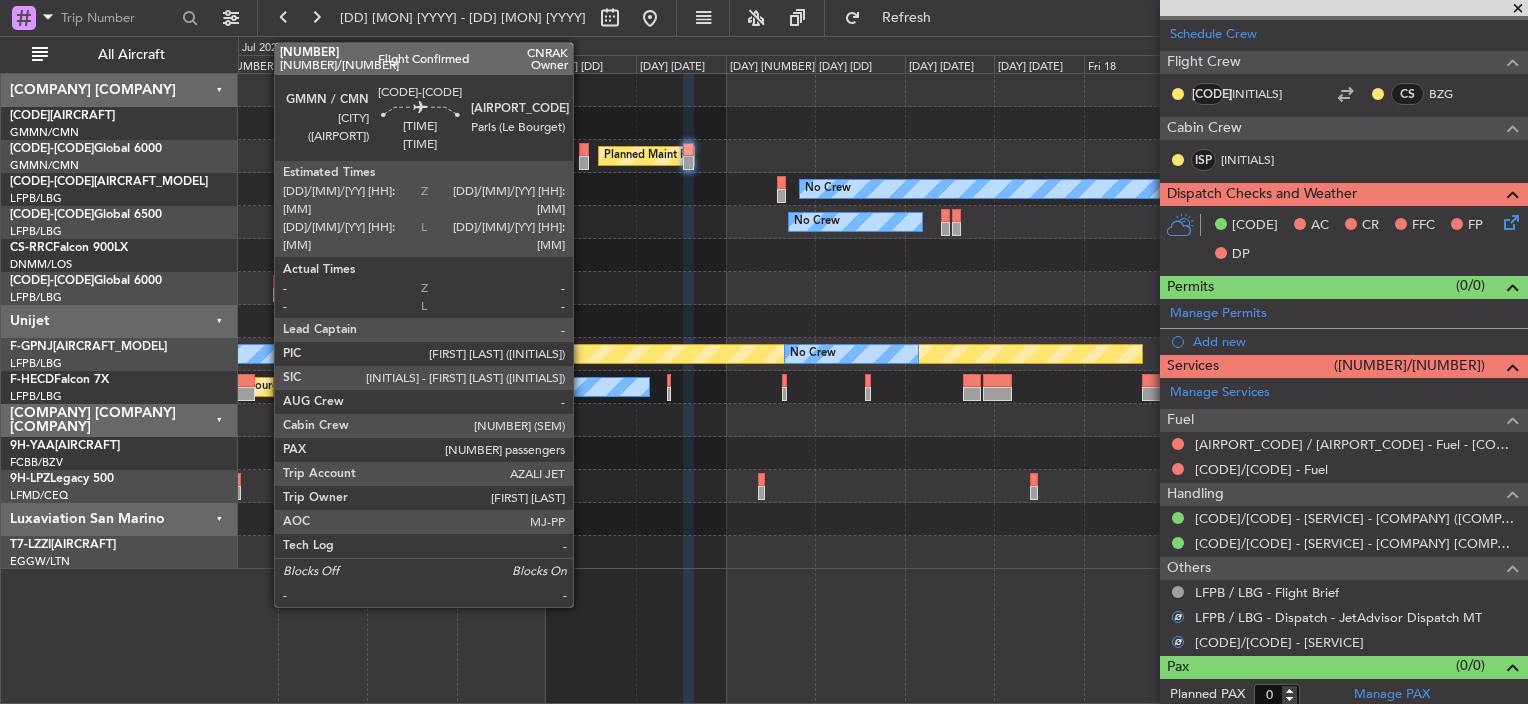 click at bounding box center (584, 150) 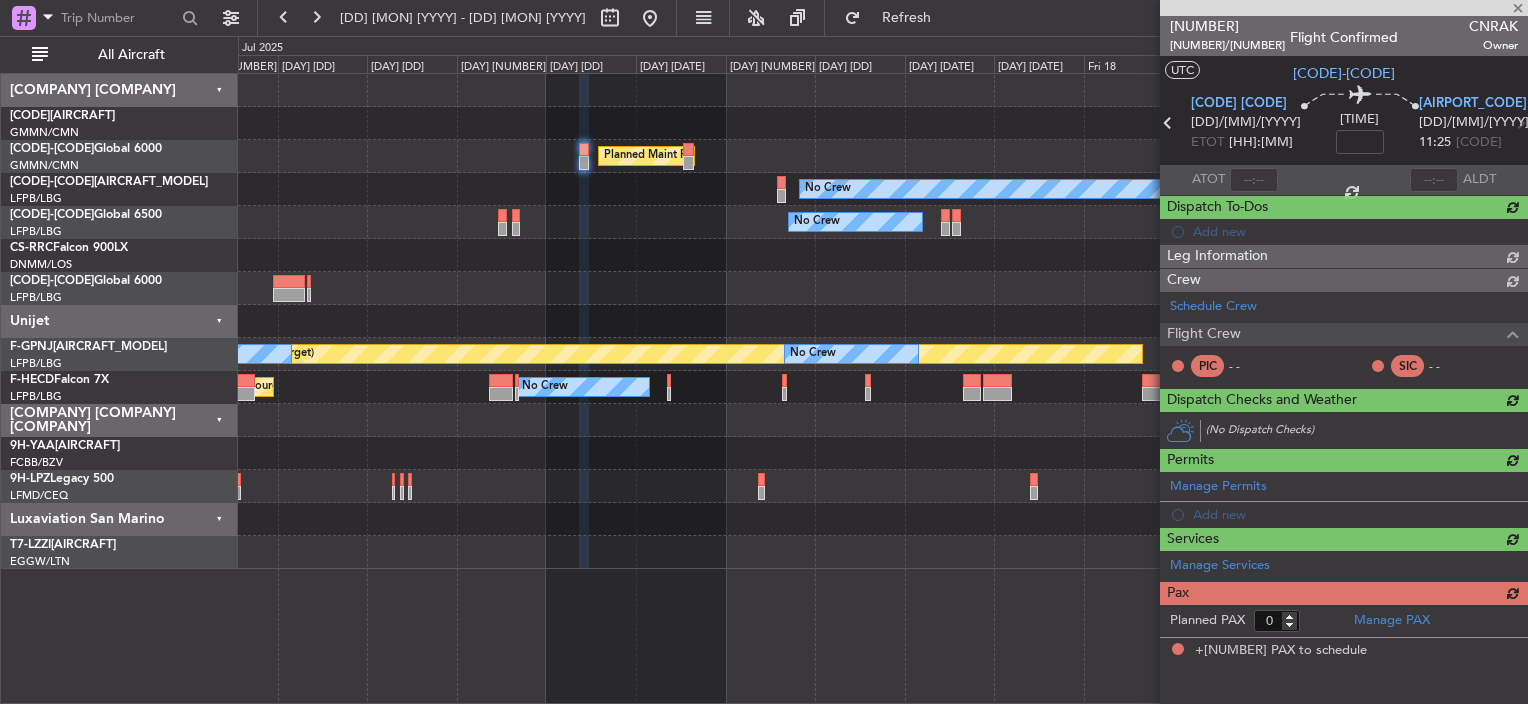 scroll, scrollTop: 0, scrollLeft: 0, axis: both 